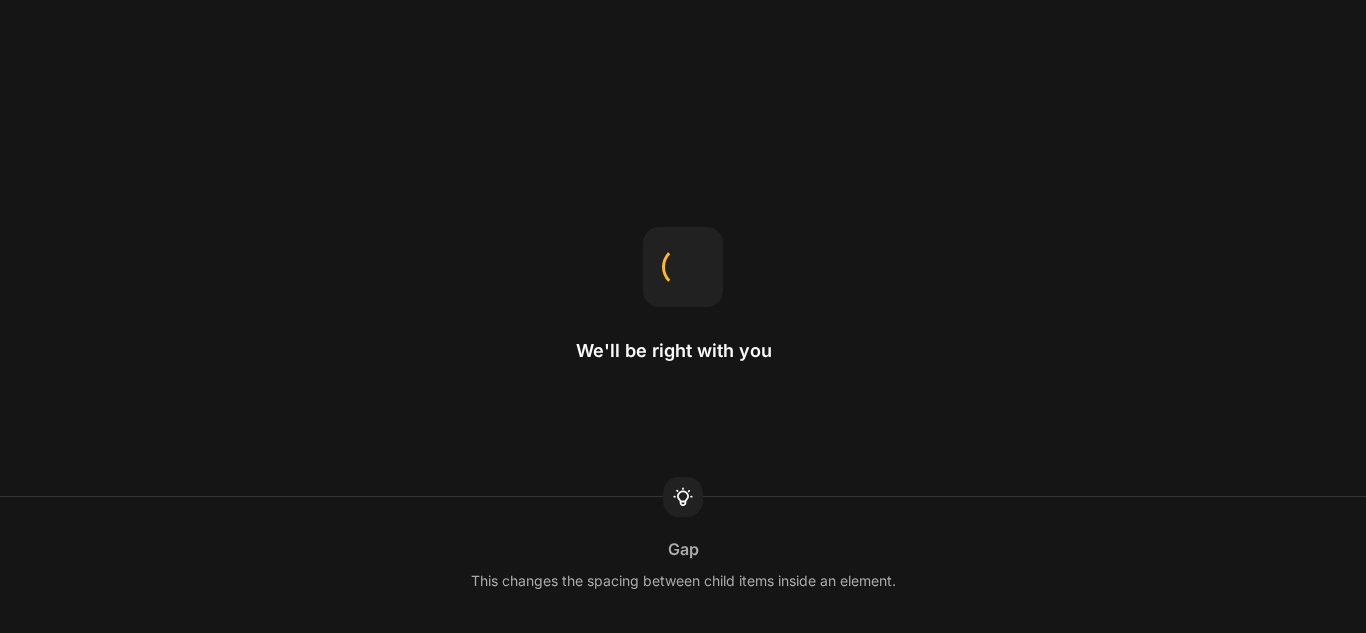 scroll, scrollTop: 0, scrollLeft: 0, axis: both 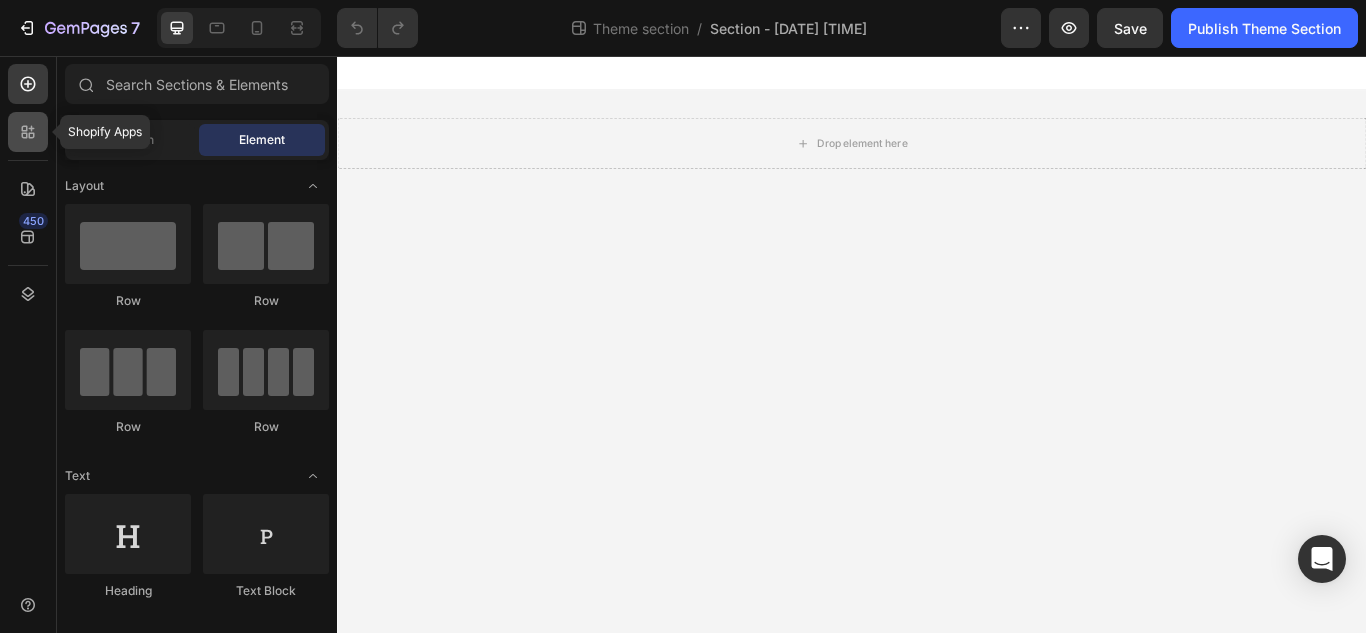 click 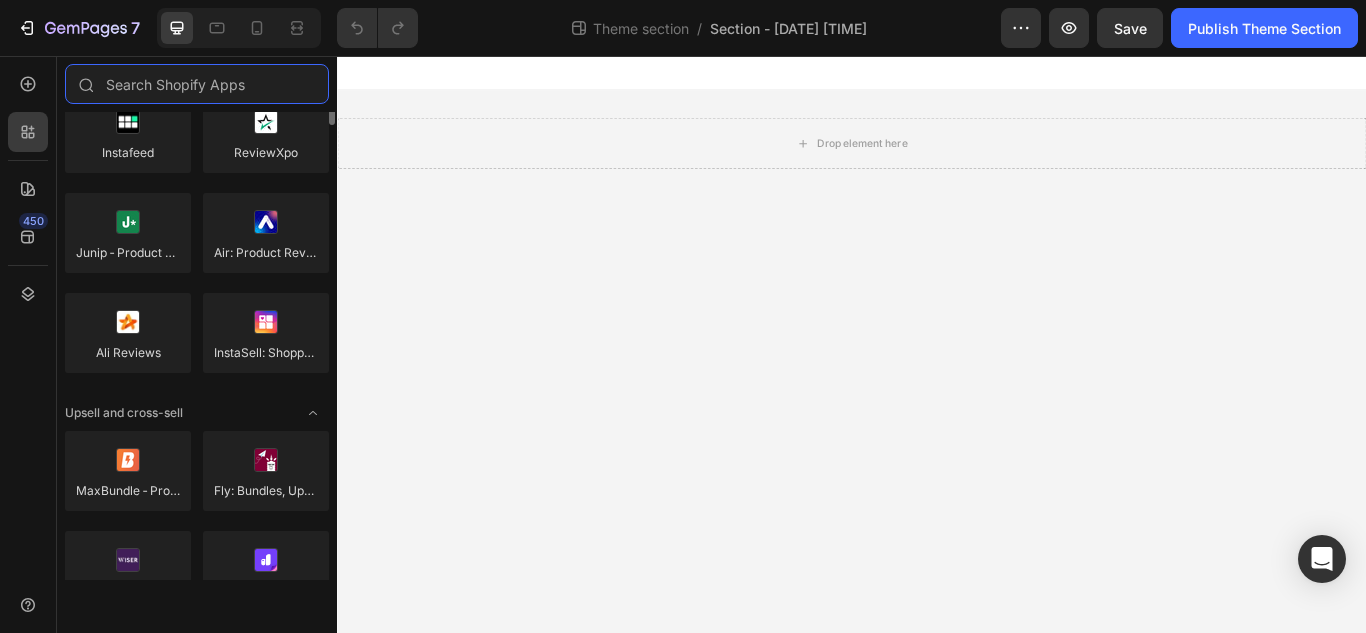 scroll, scrollTop: 0, scrollLeft: 0, axis: both 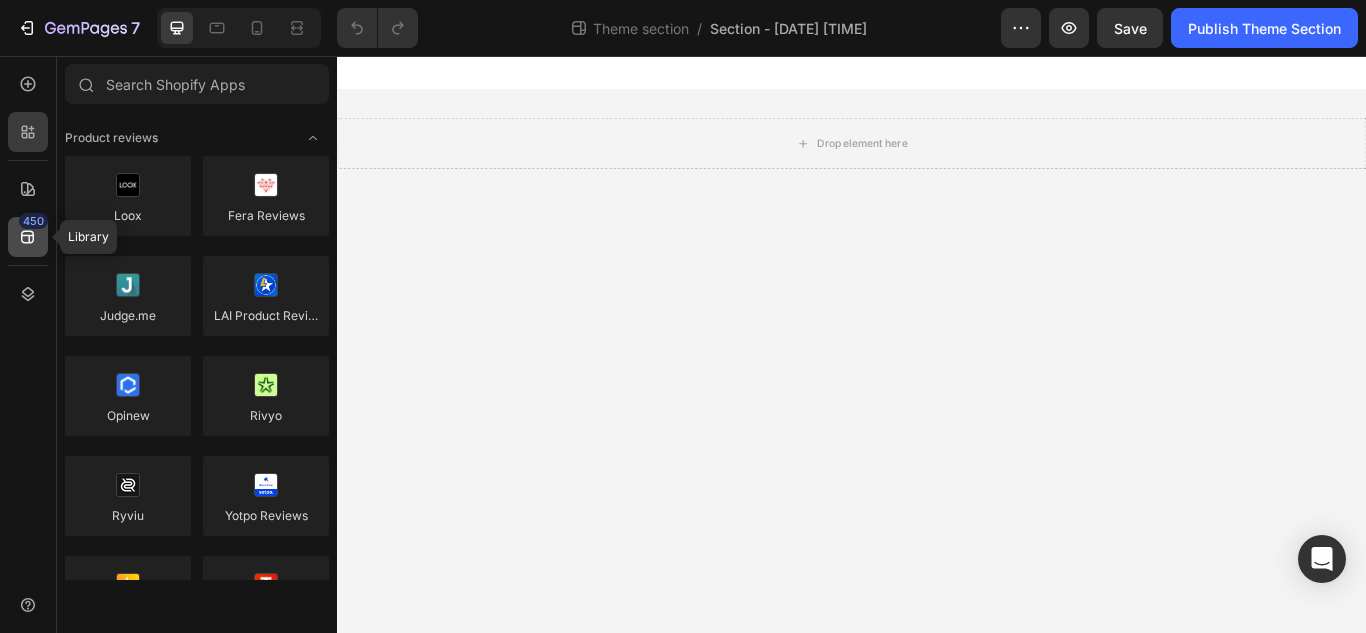 click on "450" 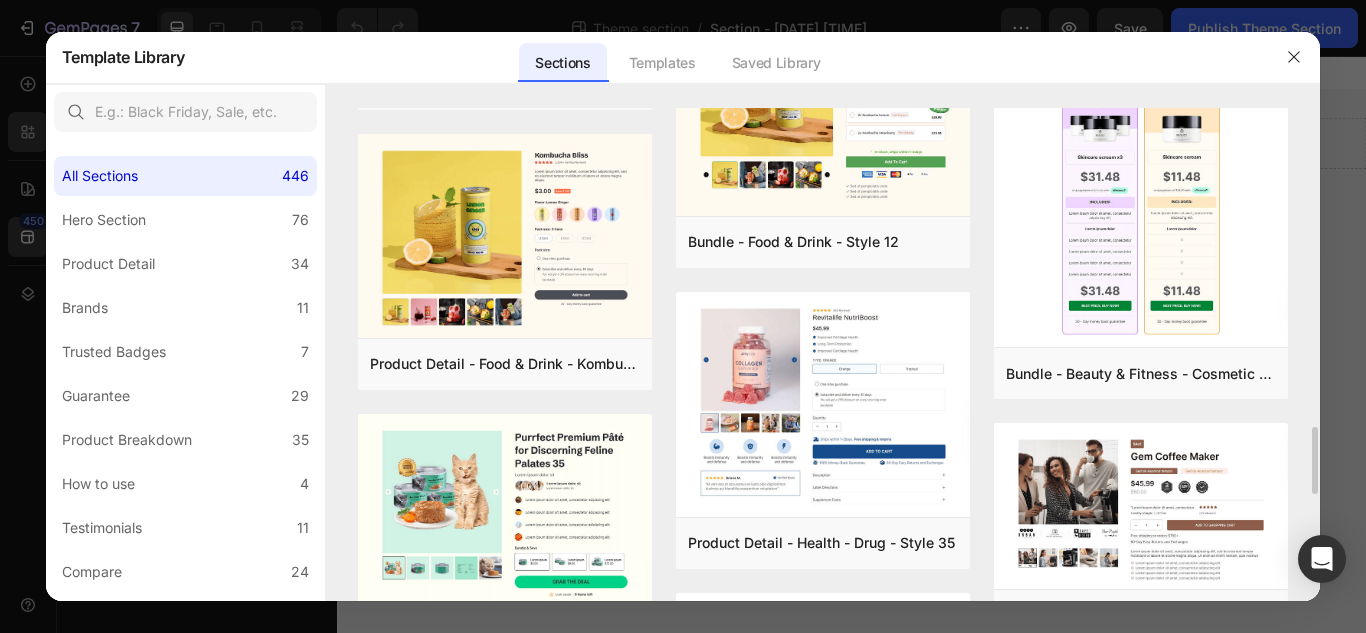 scroll, scrollTop: 2321, scrollLeft: 0, axis: vertical 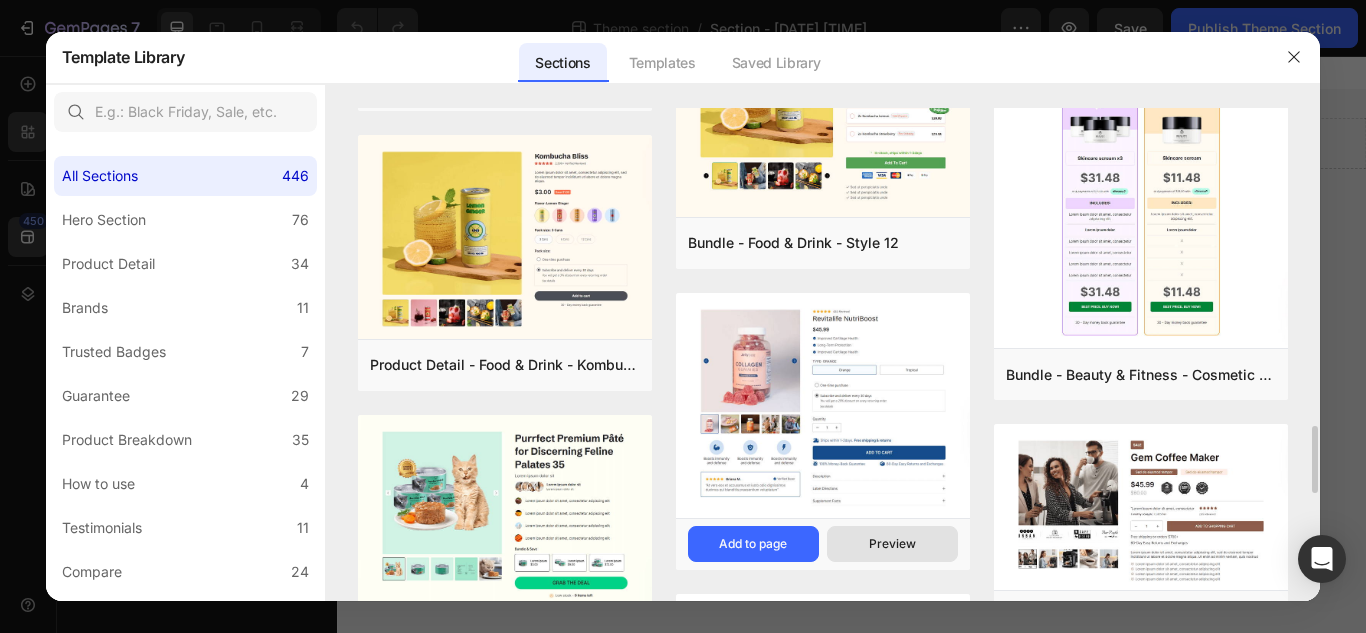 click on "Preview" at bounding box center [892, 544] 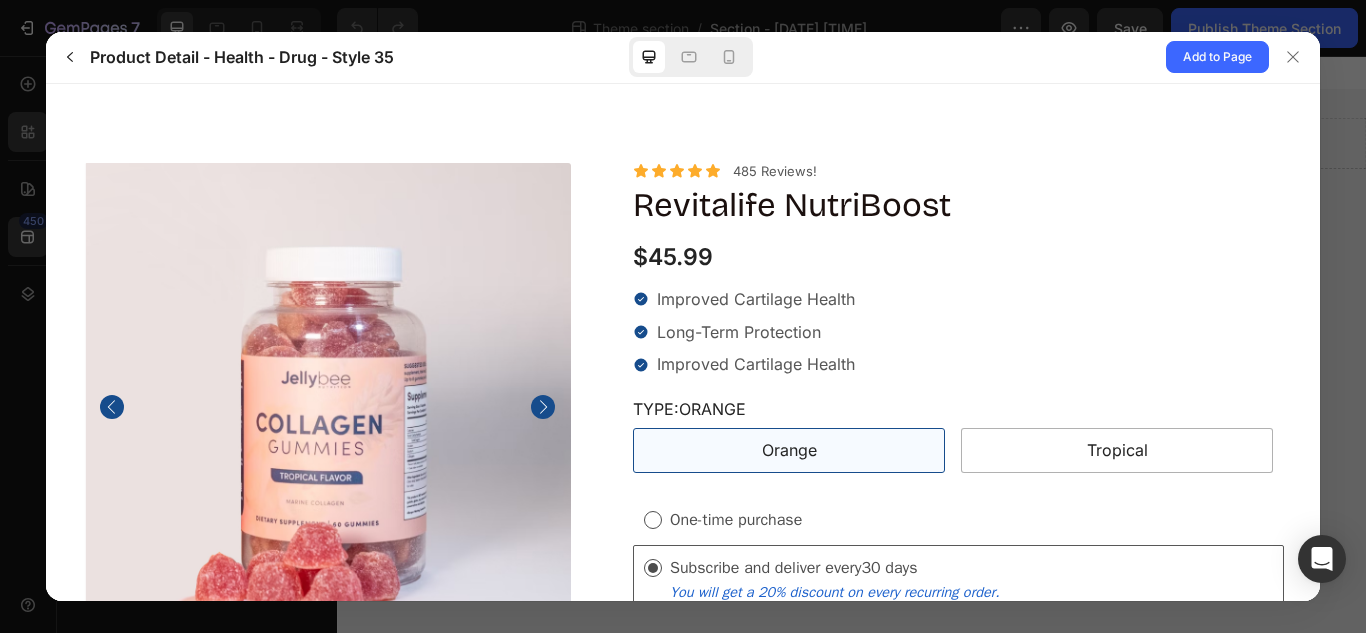 scroll, scrollTop: 0, scrollLeft: 0, axis: both 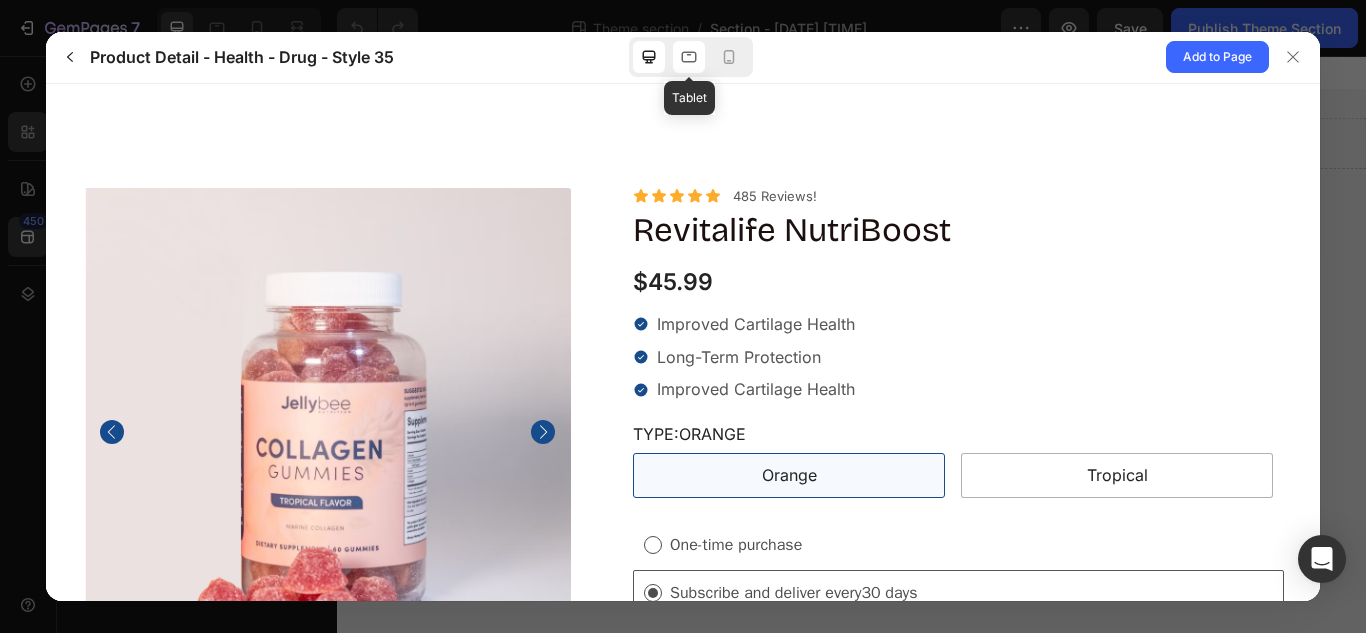 click 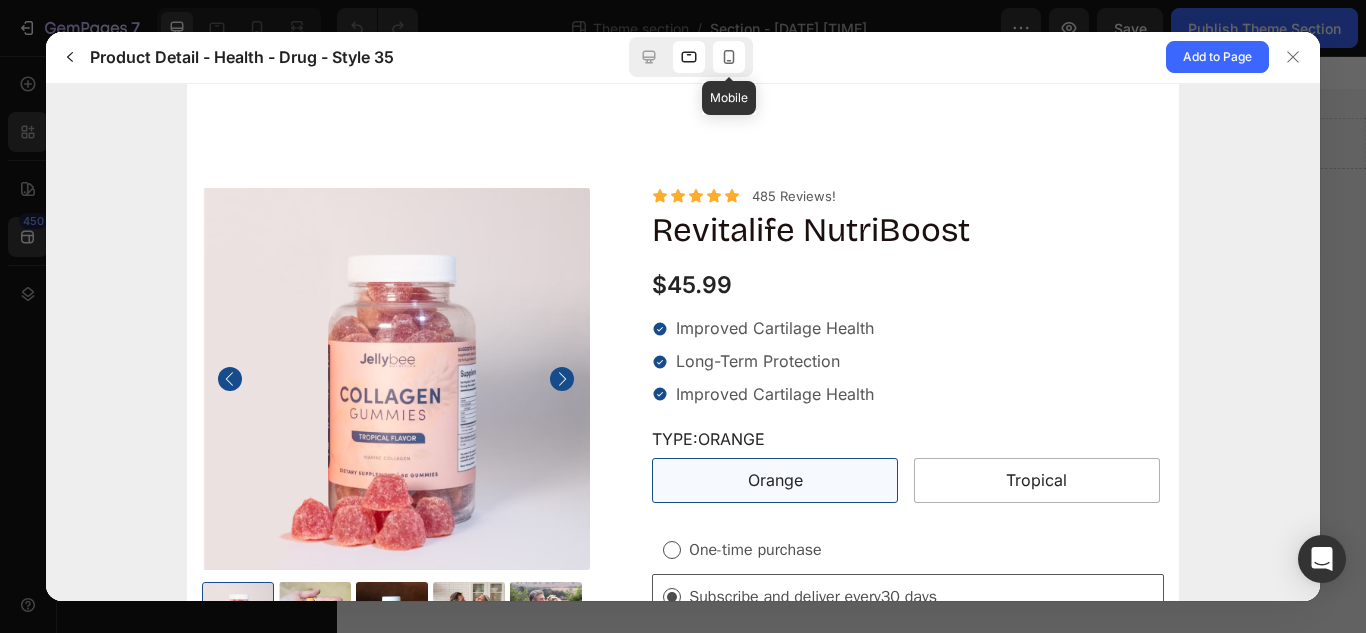 click 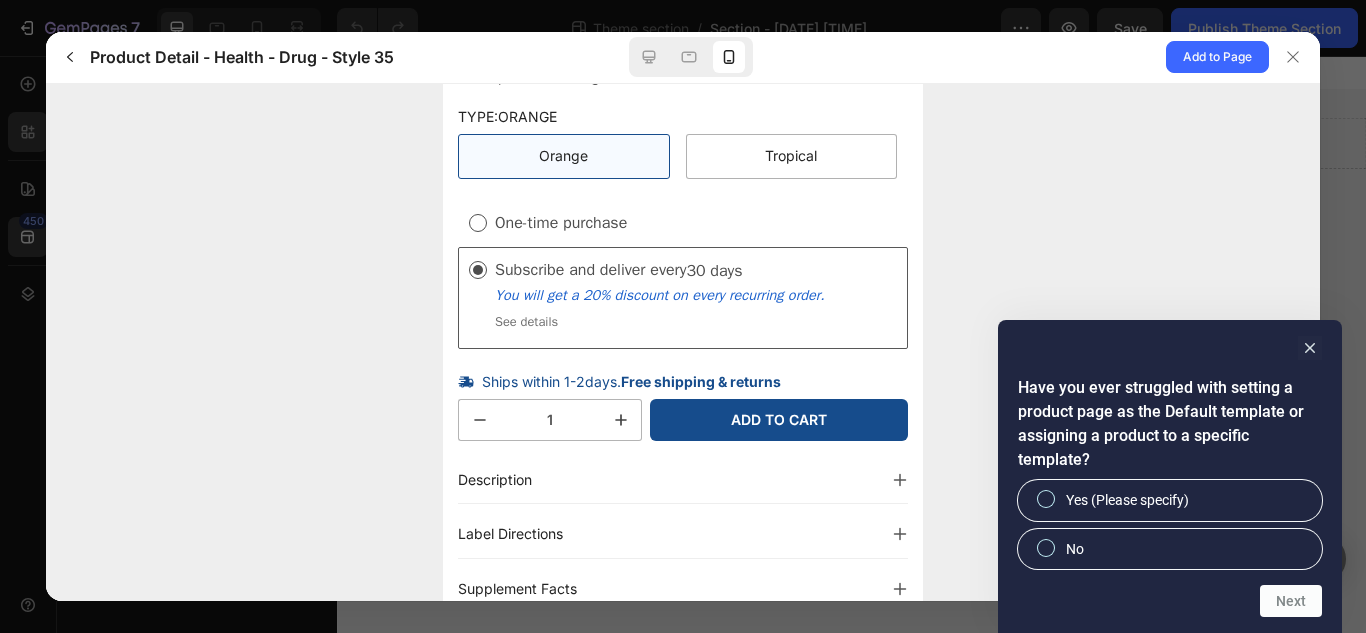 scroll, scrollTop: 648, scrollLeft: 0, axis: vertical 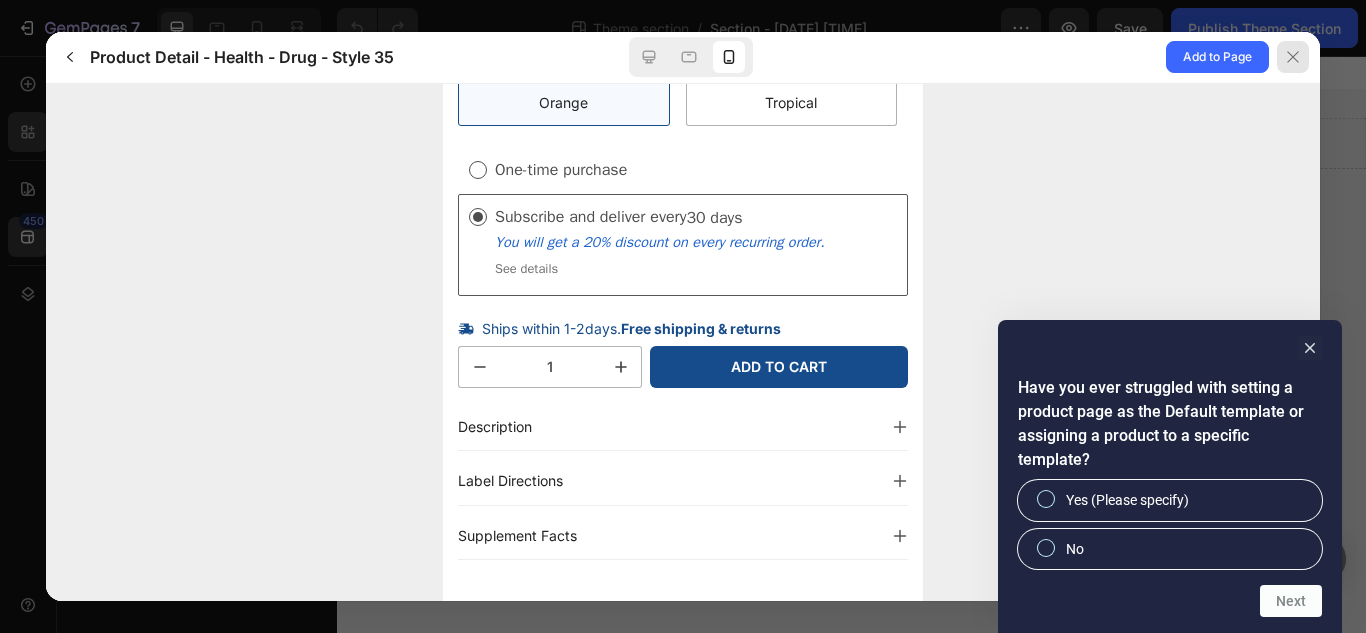 click 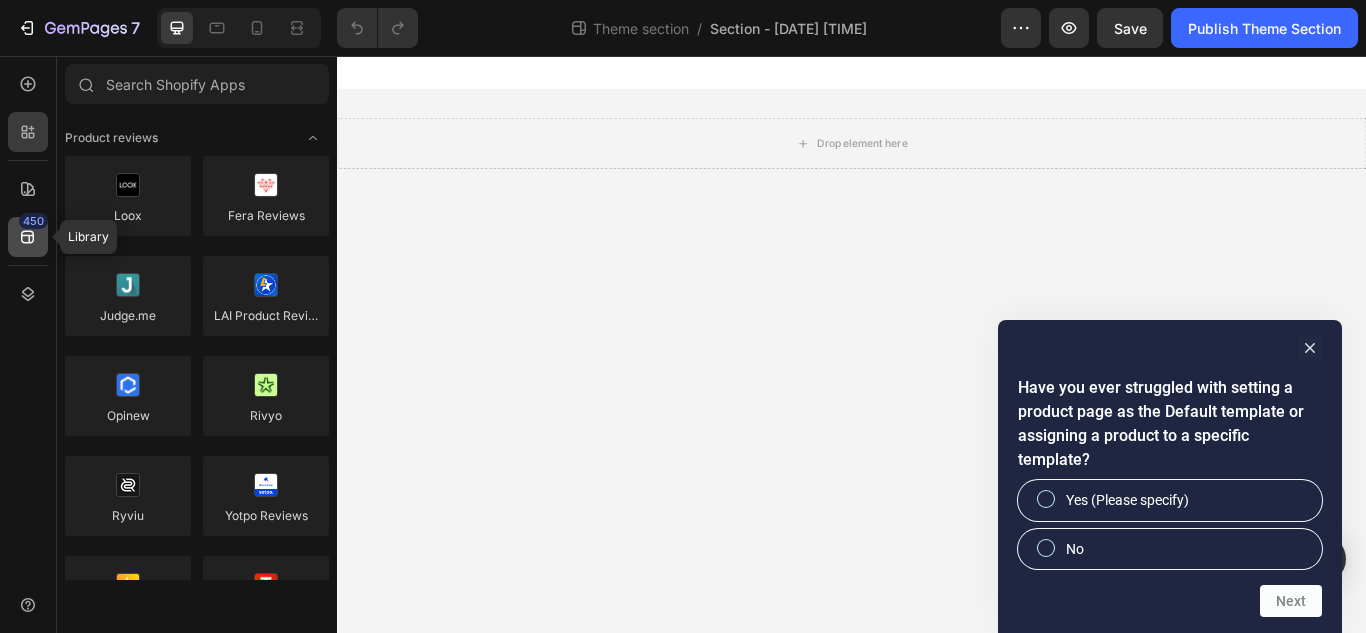 click on "450" at bounding box center [33, 221] 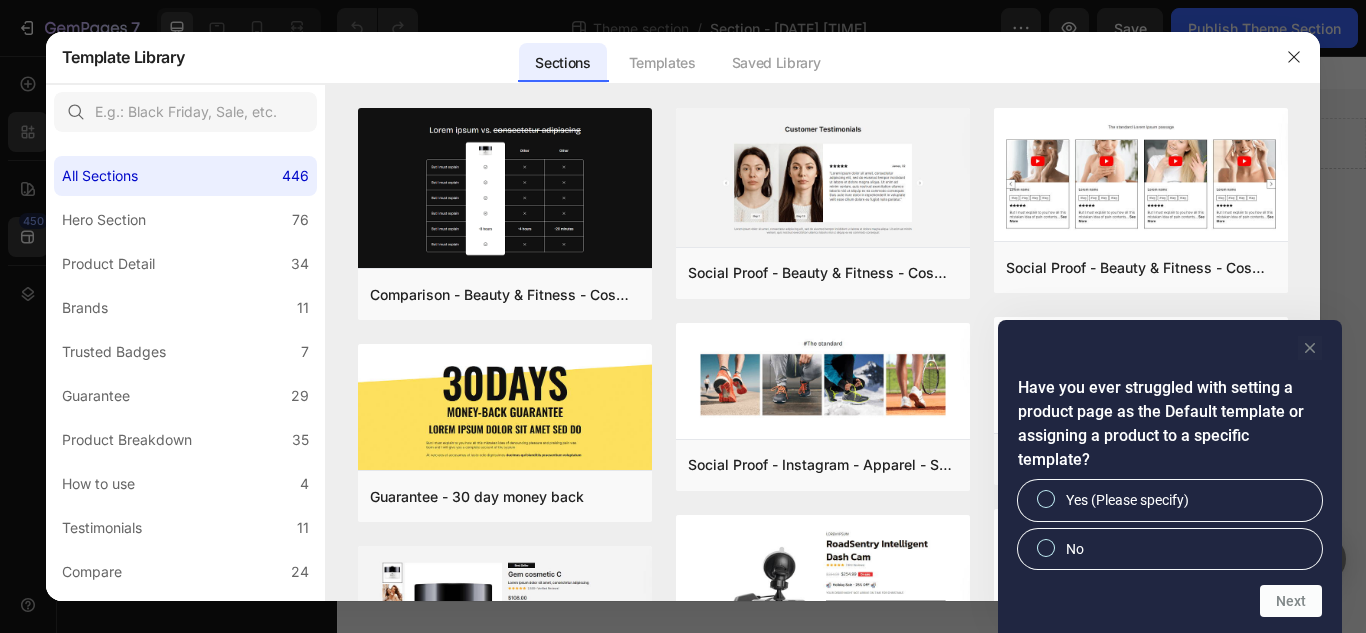 click 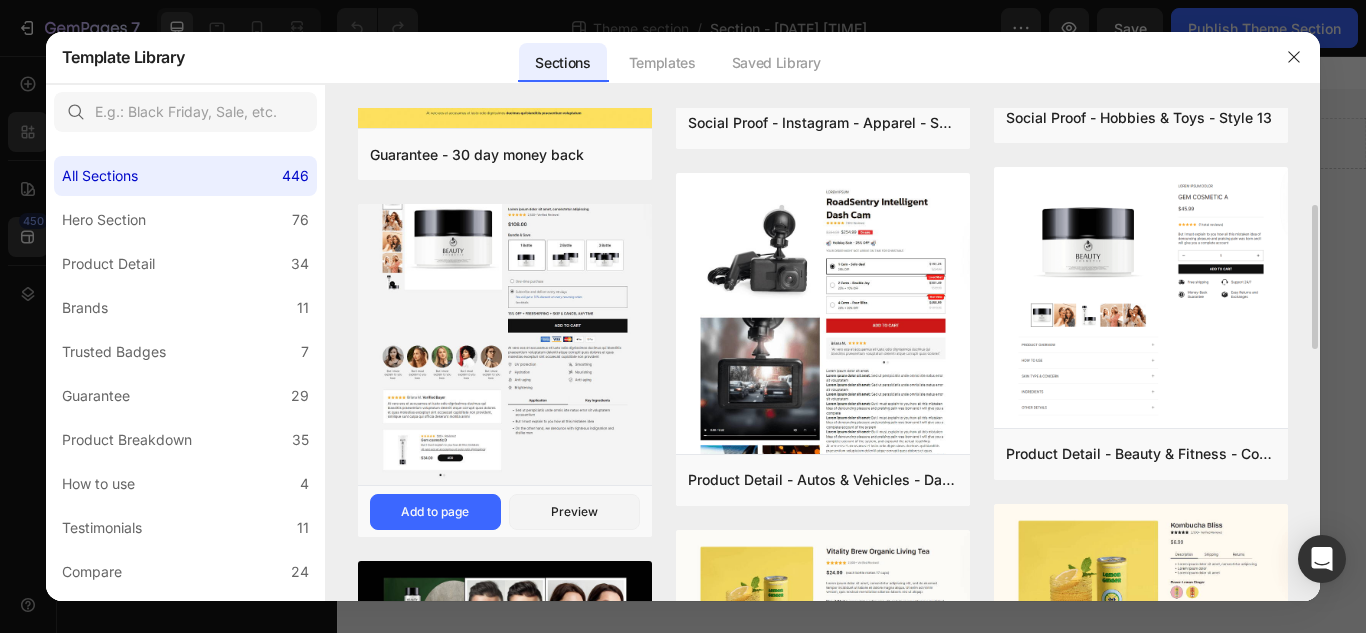 scroll, scrollTop: 343, scrollLeft: 0, axis: vertical 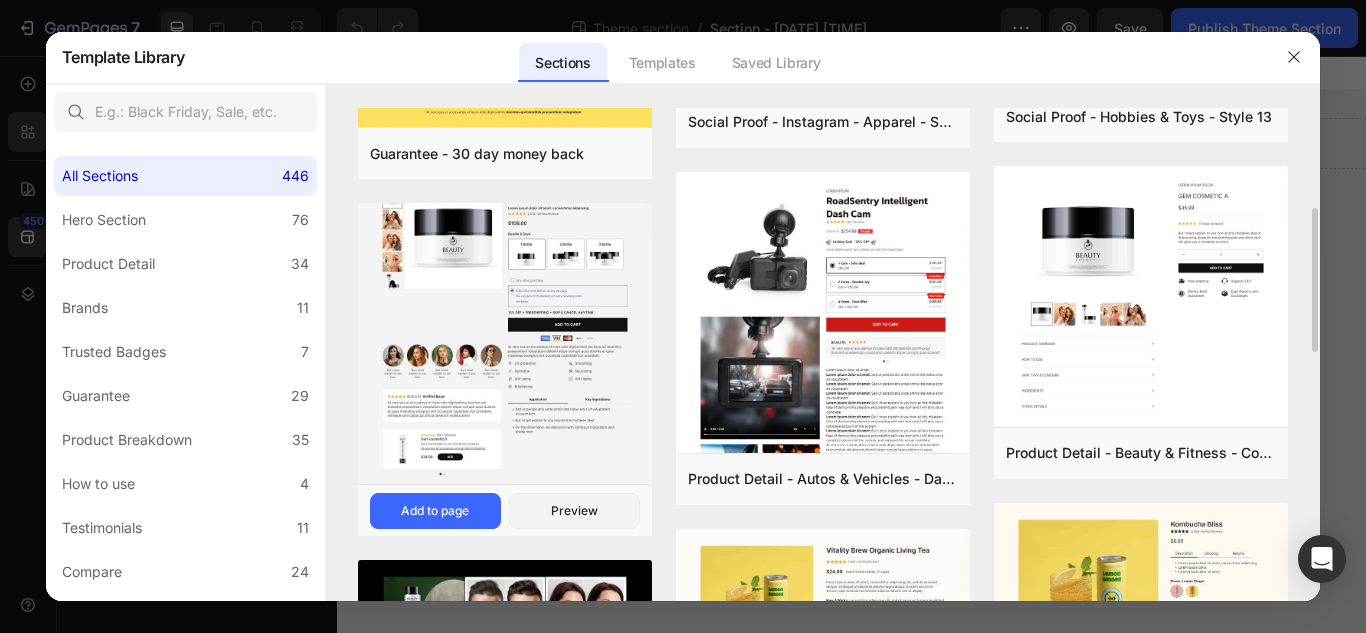 click at bounding box center (505, 330) 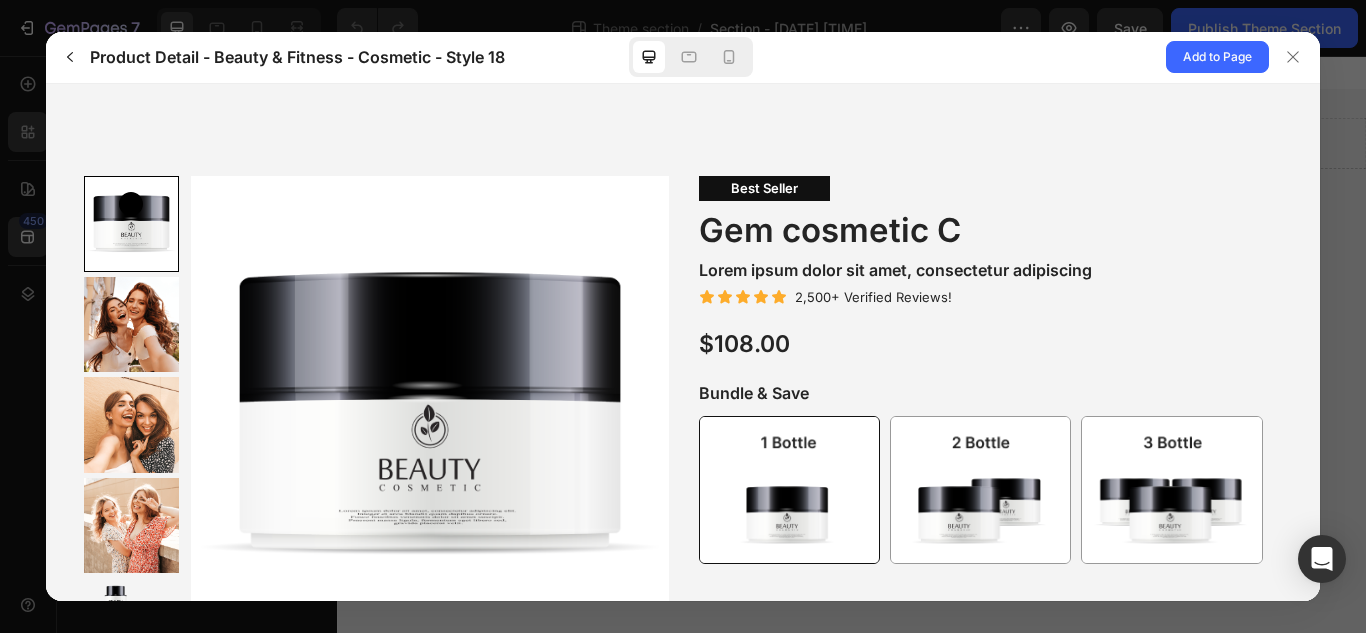 scroll, scrollTop: 11, scrollLeft: 0, axis: vertical 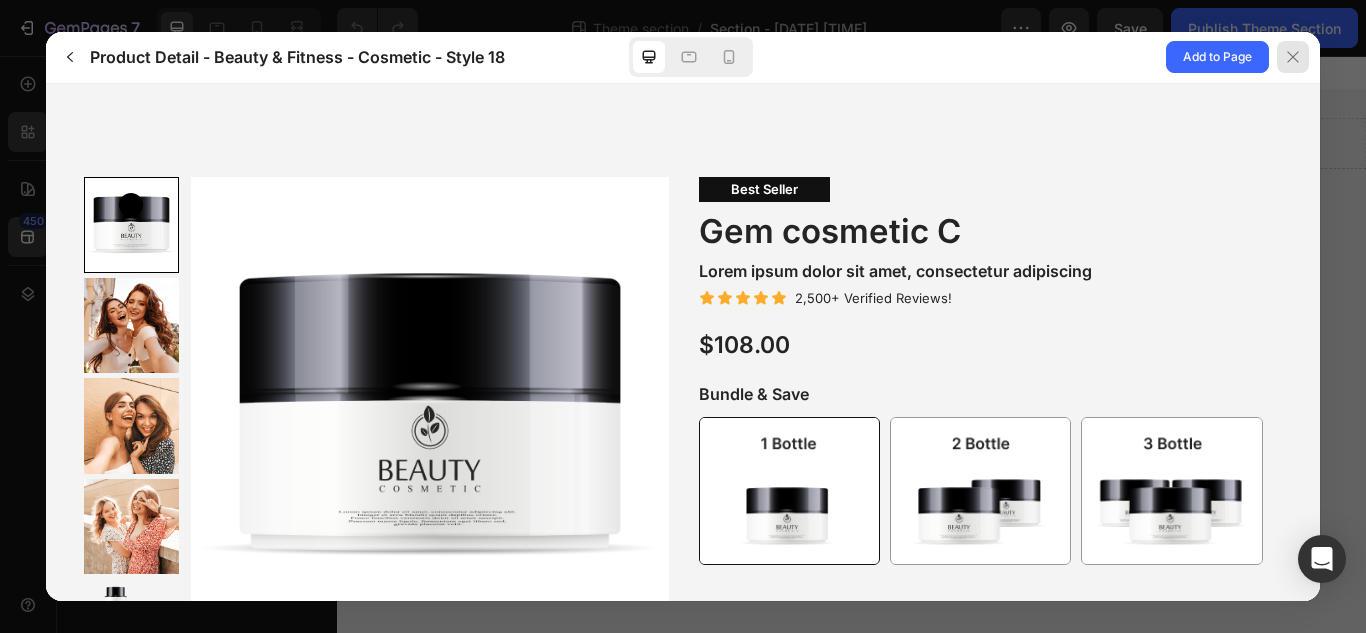 click at bounding box center [1293, 57] 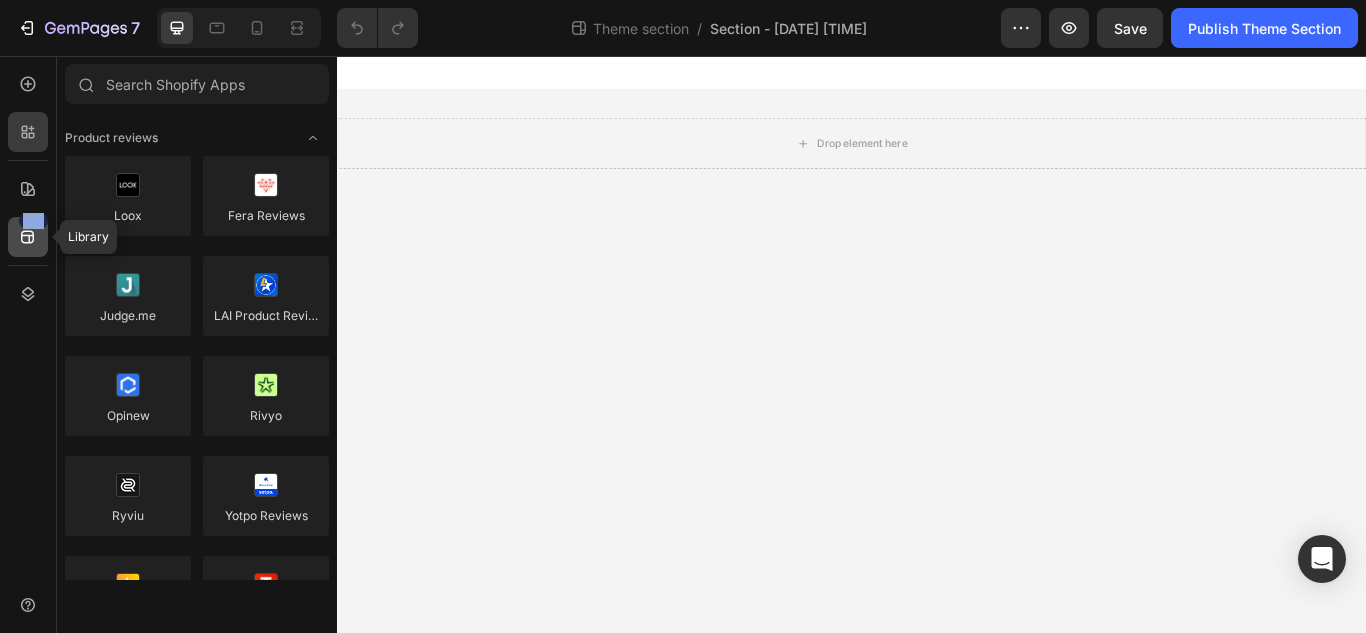 drag, startPoint x: 29, startPoint y: 260, endPoint x: 21, endPoint y: 231, distance: 30.083218 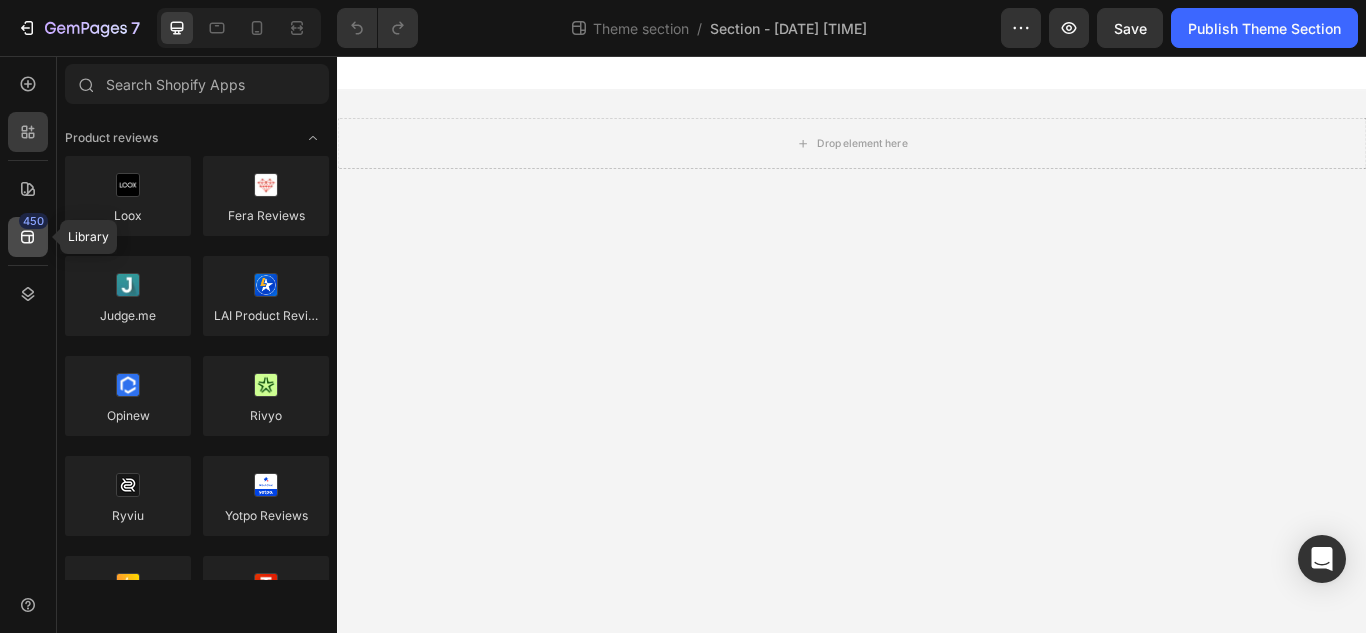 click 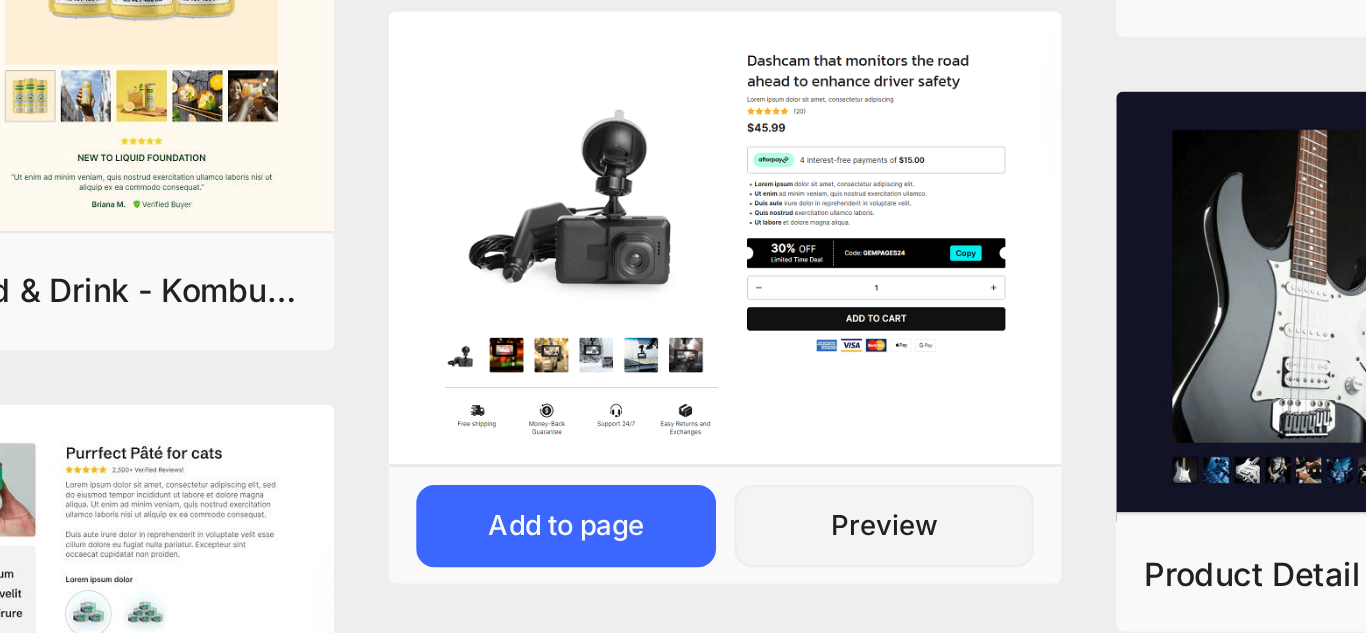 scroll, scrollTop: 3626, scrollLeft: 0, axis: vertical 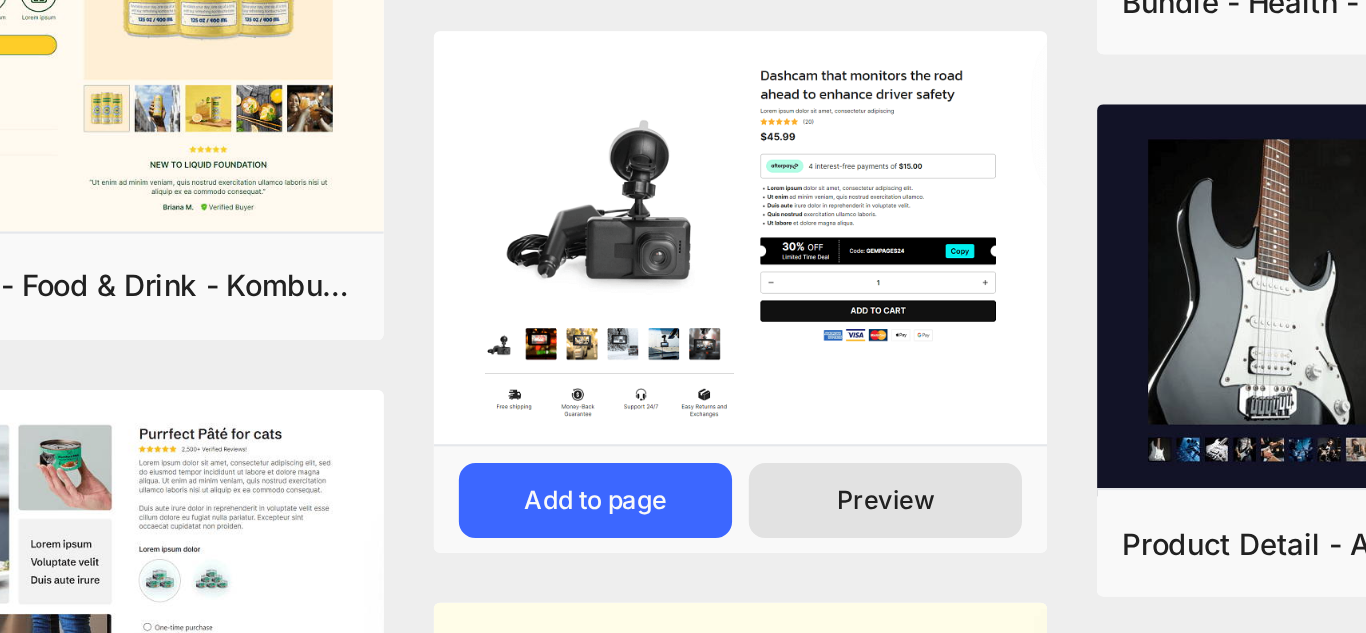 click on "Preview" at bounding box center (892, 424) 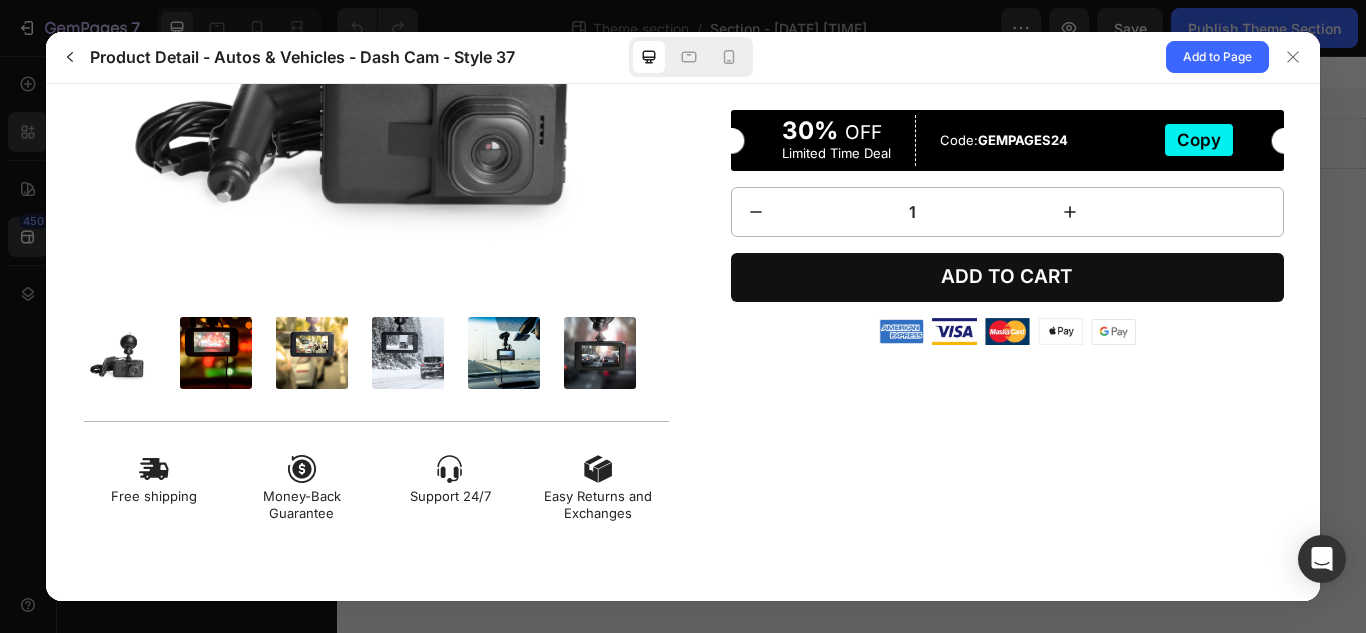 scroll, scrollTop: 0, scrollLeft: 0, axis: both 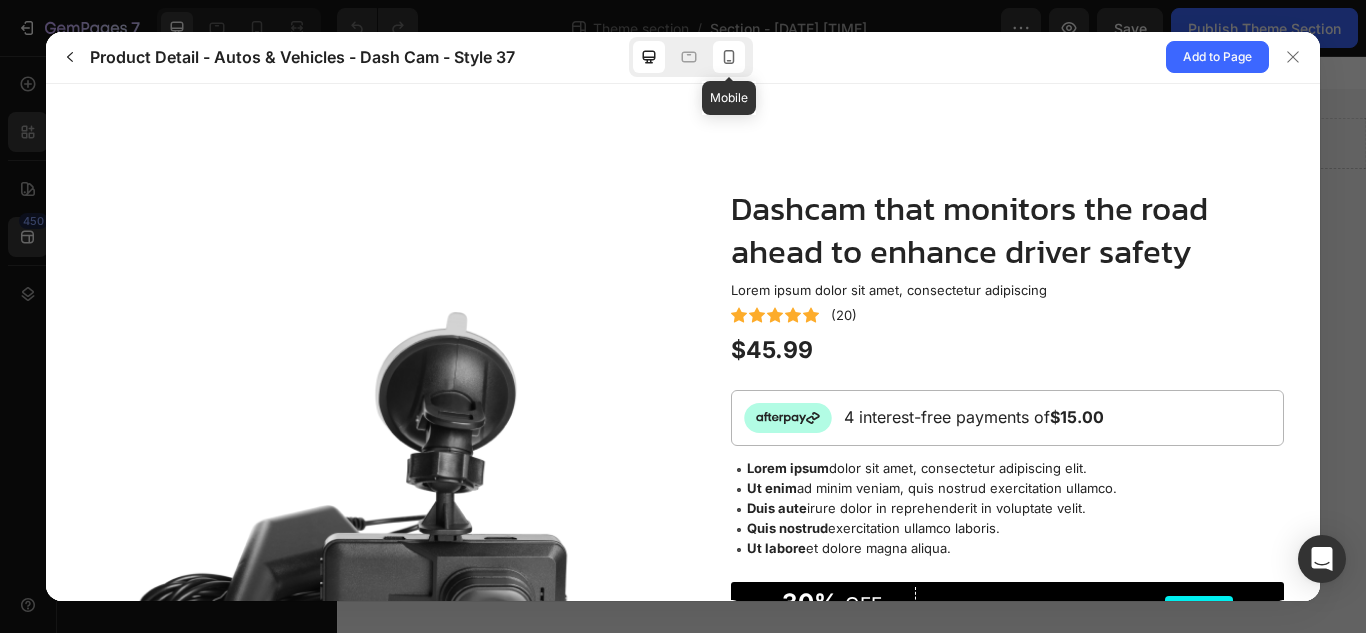 click 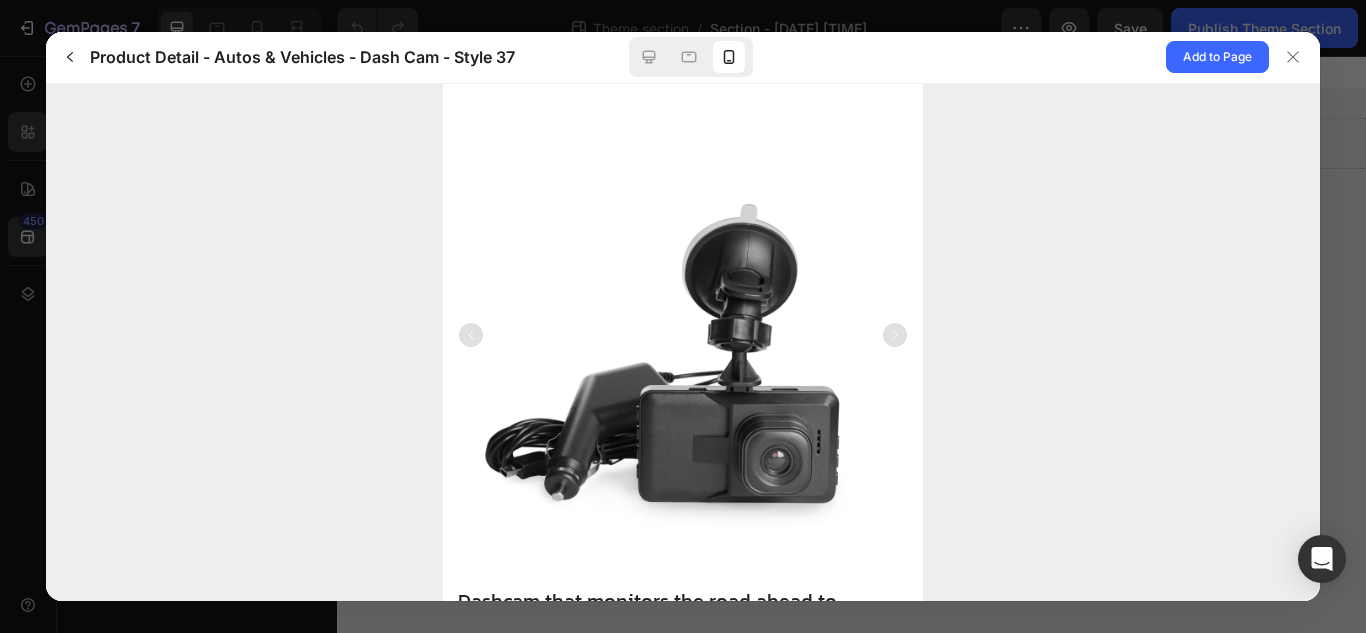 scroll, scrollTop: 2, scrollLeft: 0, axis: vertical 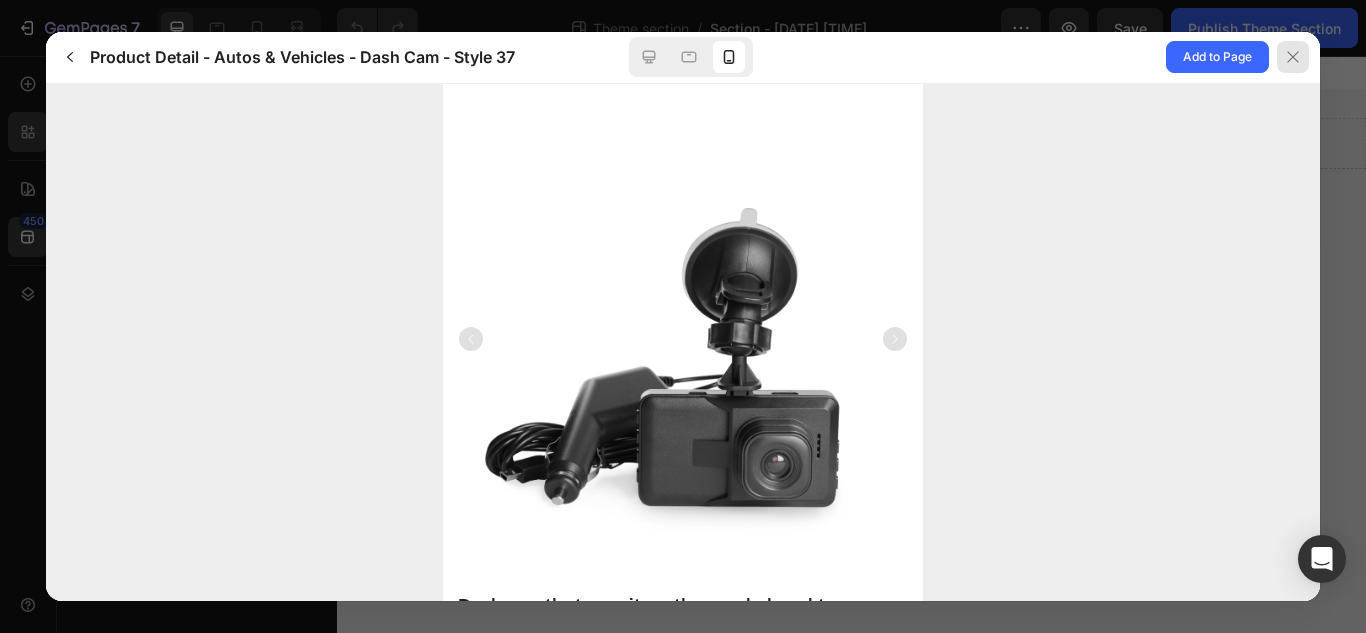 click at bounding box center (1293, 57) 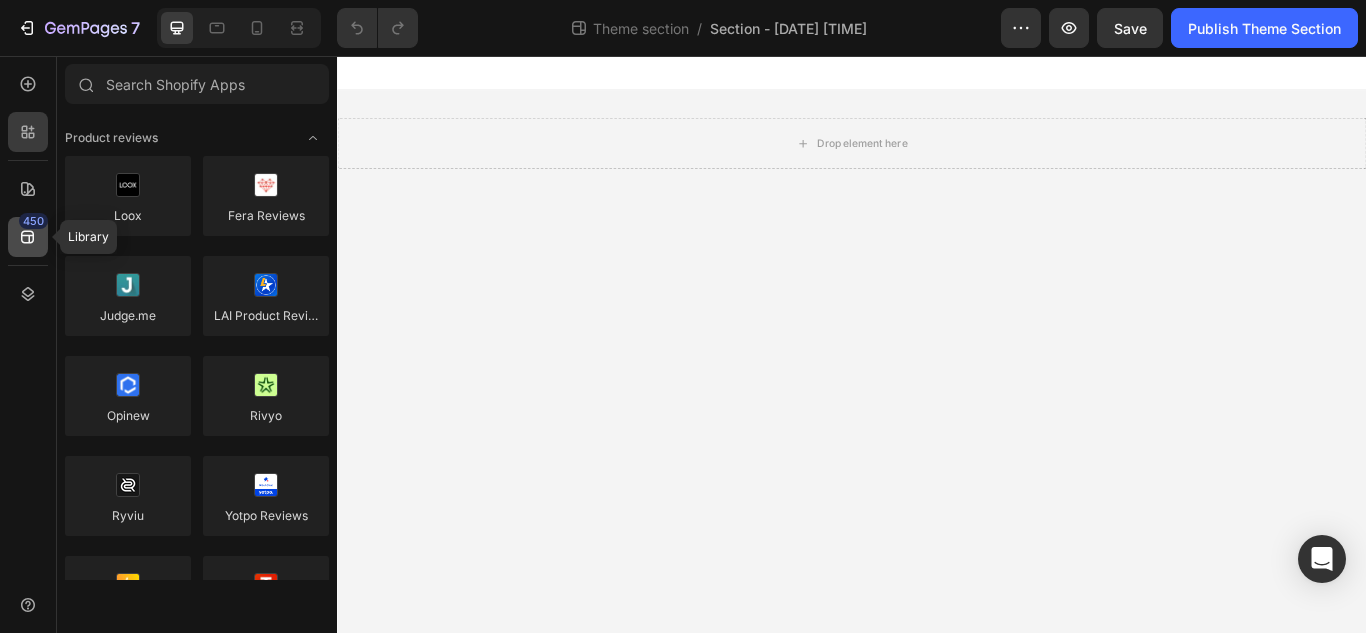 click on "450" 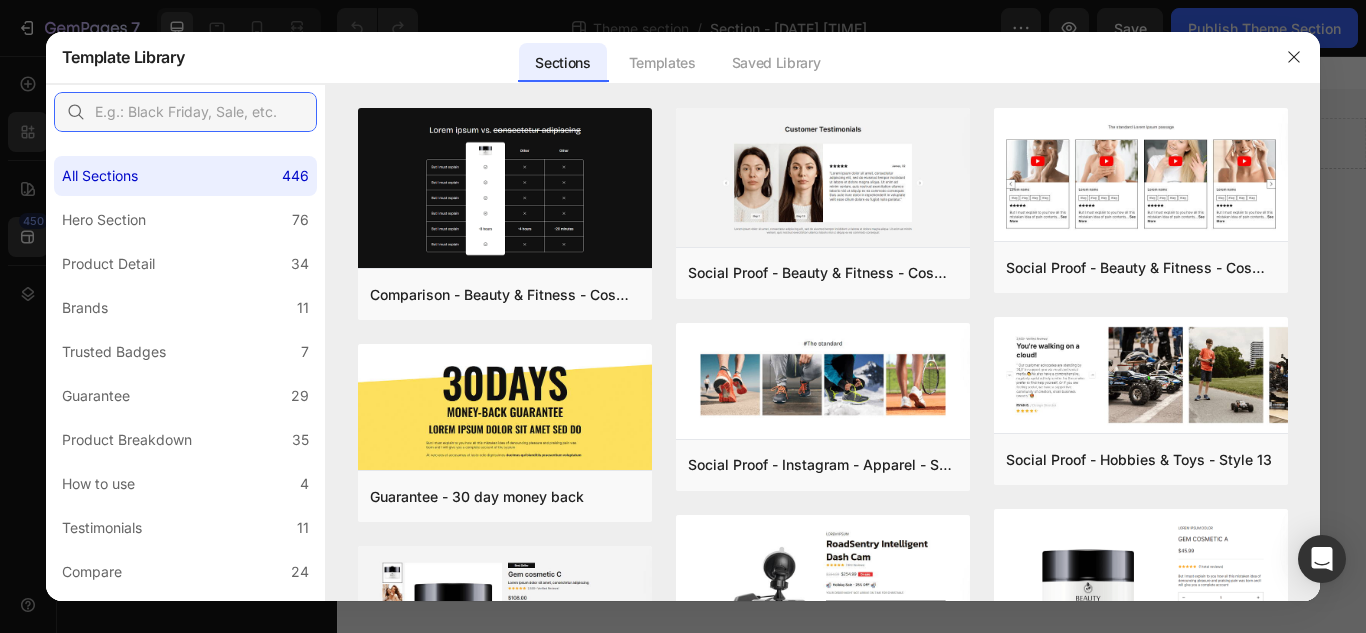 click at bounding box center [185, 112] 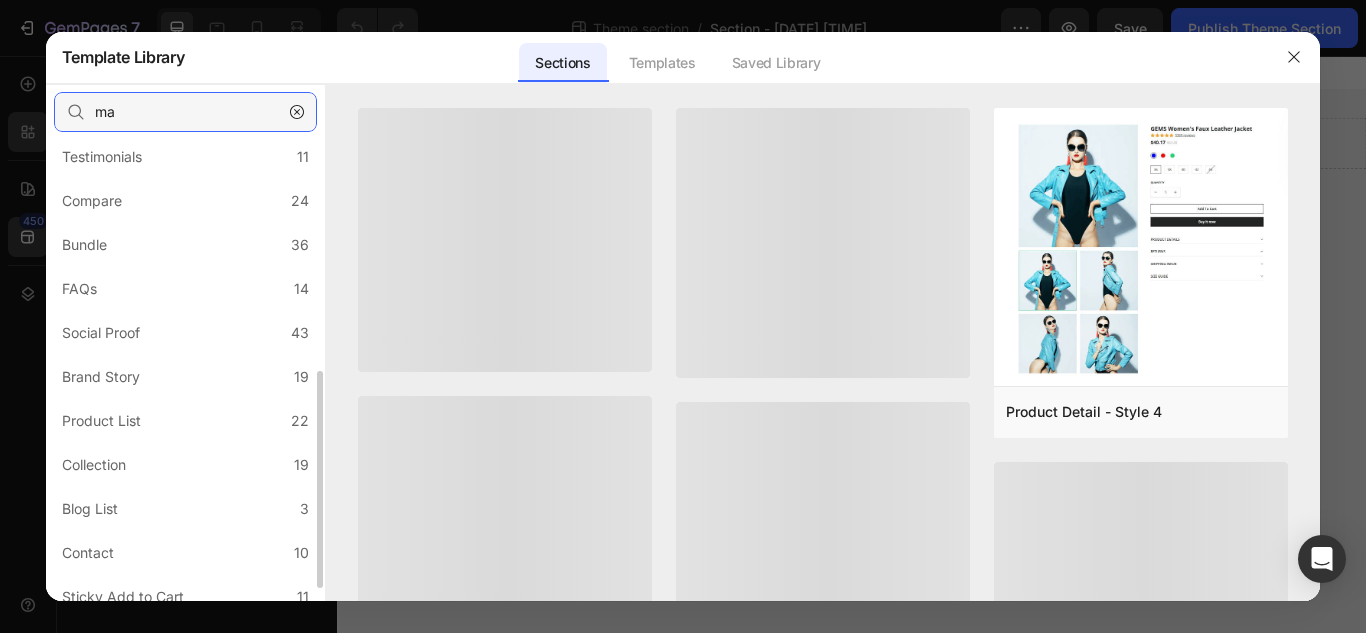 scroll, scrollTop: 518, scrollLeft: 0, axis: vertical 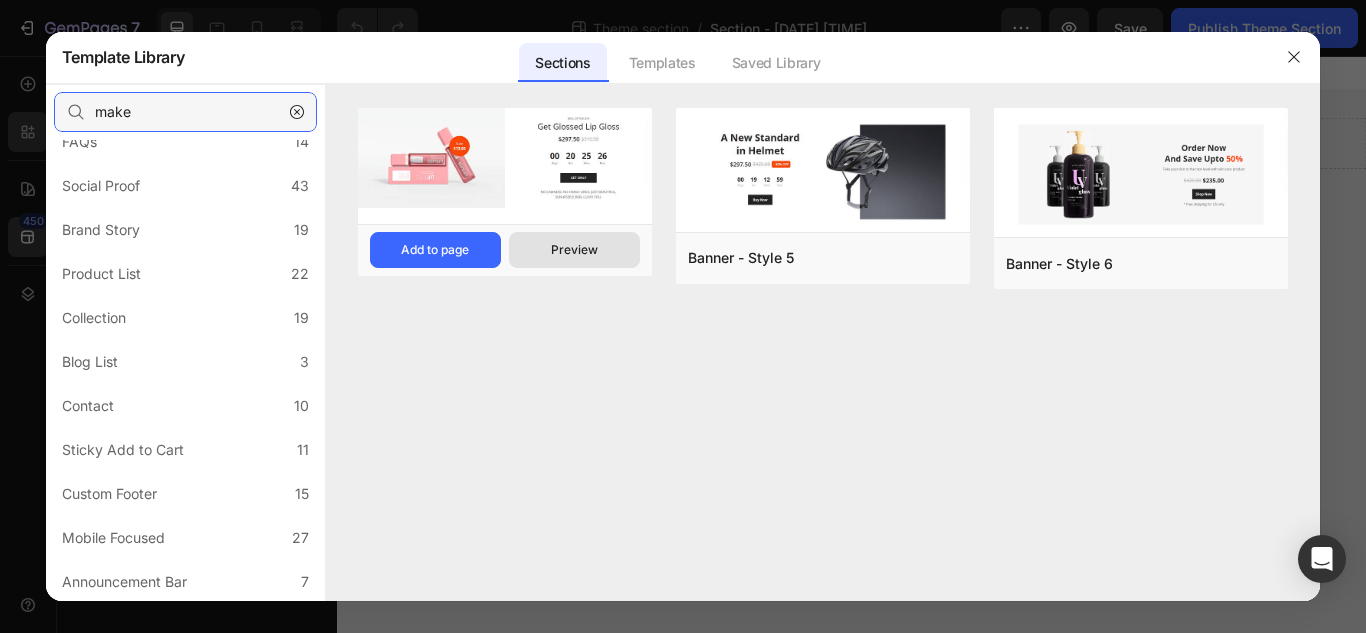 type on "make" 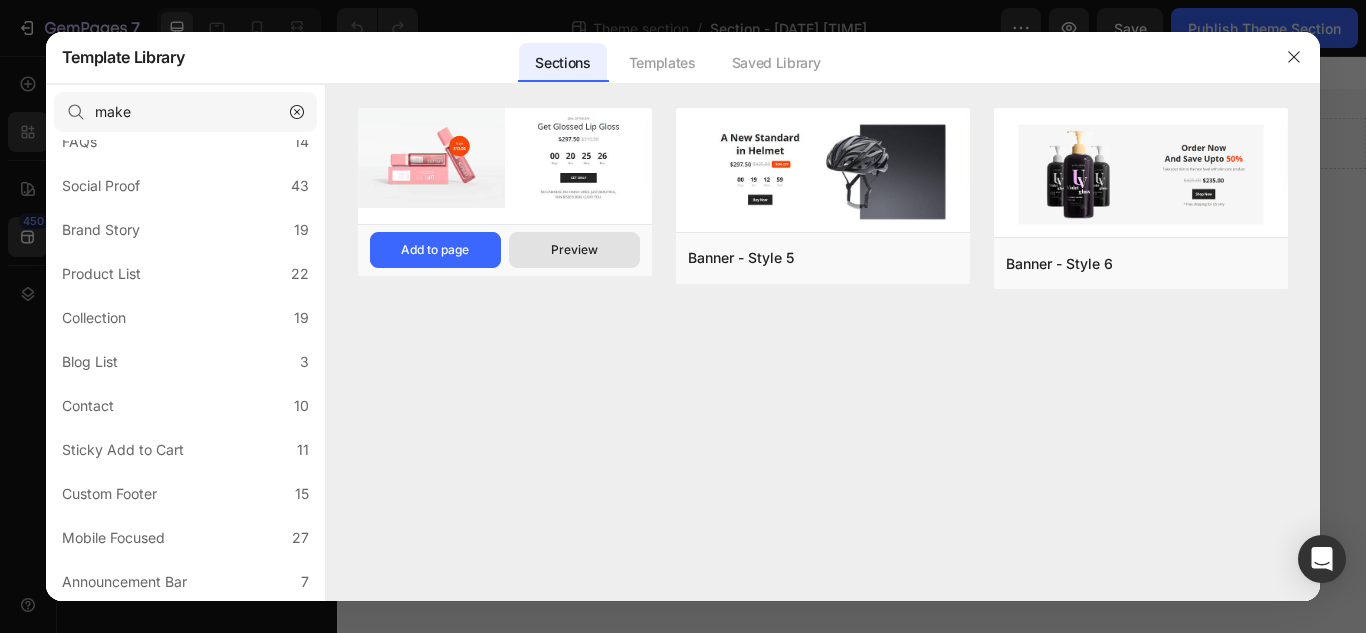 click on "Preview" at bounding box center (574, 250) 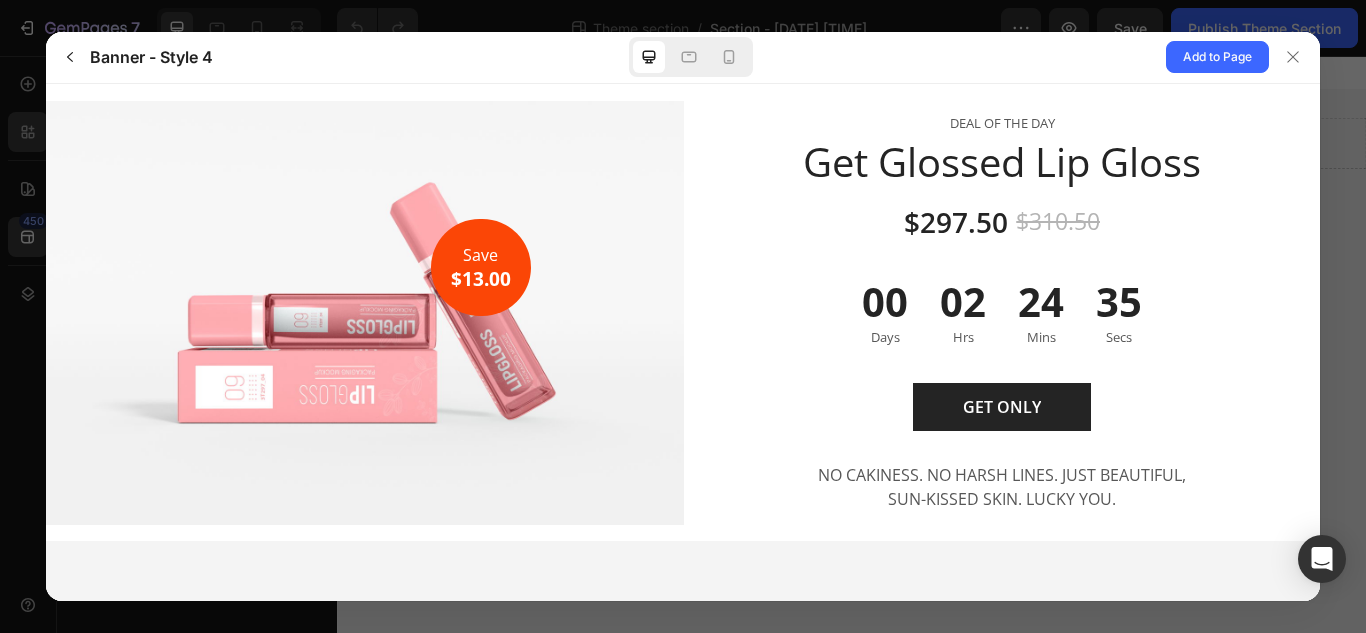 scroll, scrollTop: 0, scrollLeft: 0, axis: both 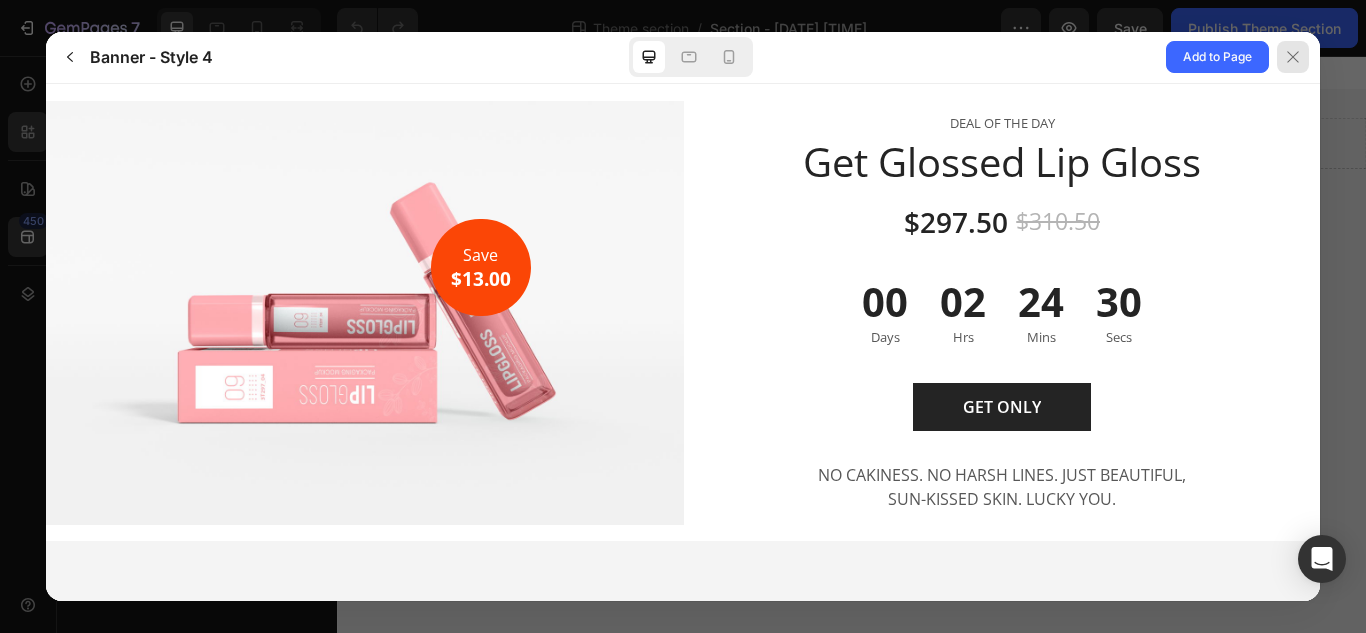 click 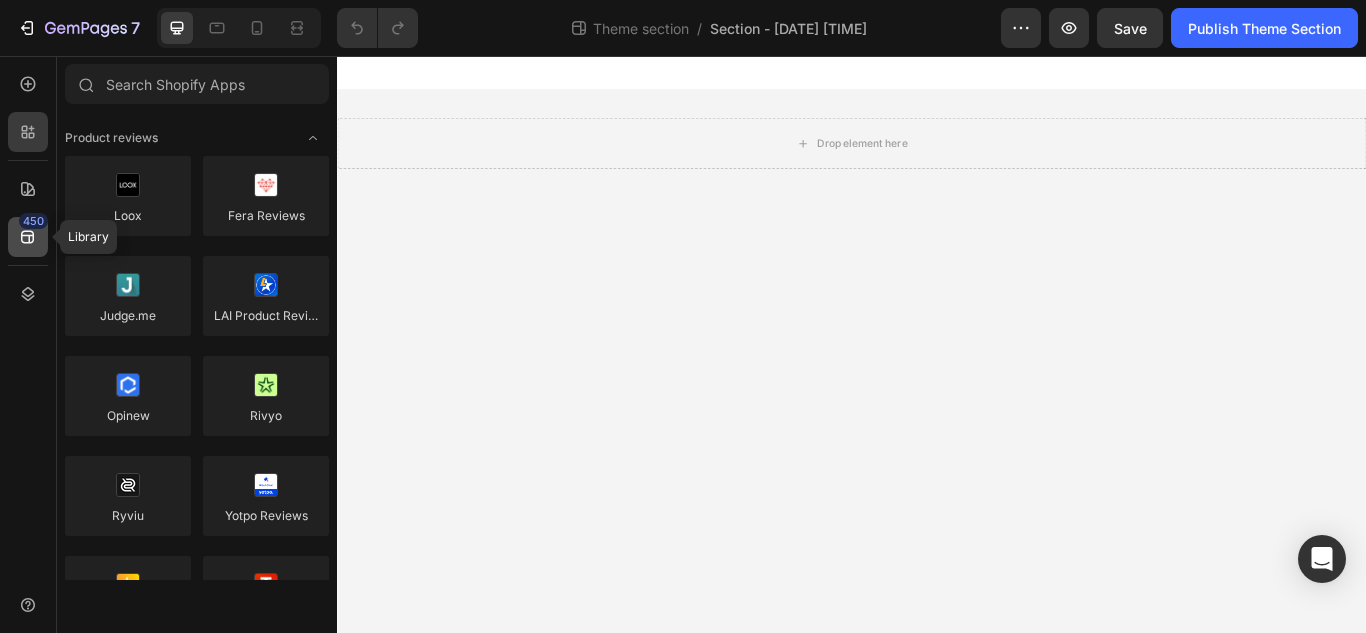 click on "450" at bounding box center [33, 221] 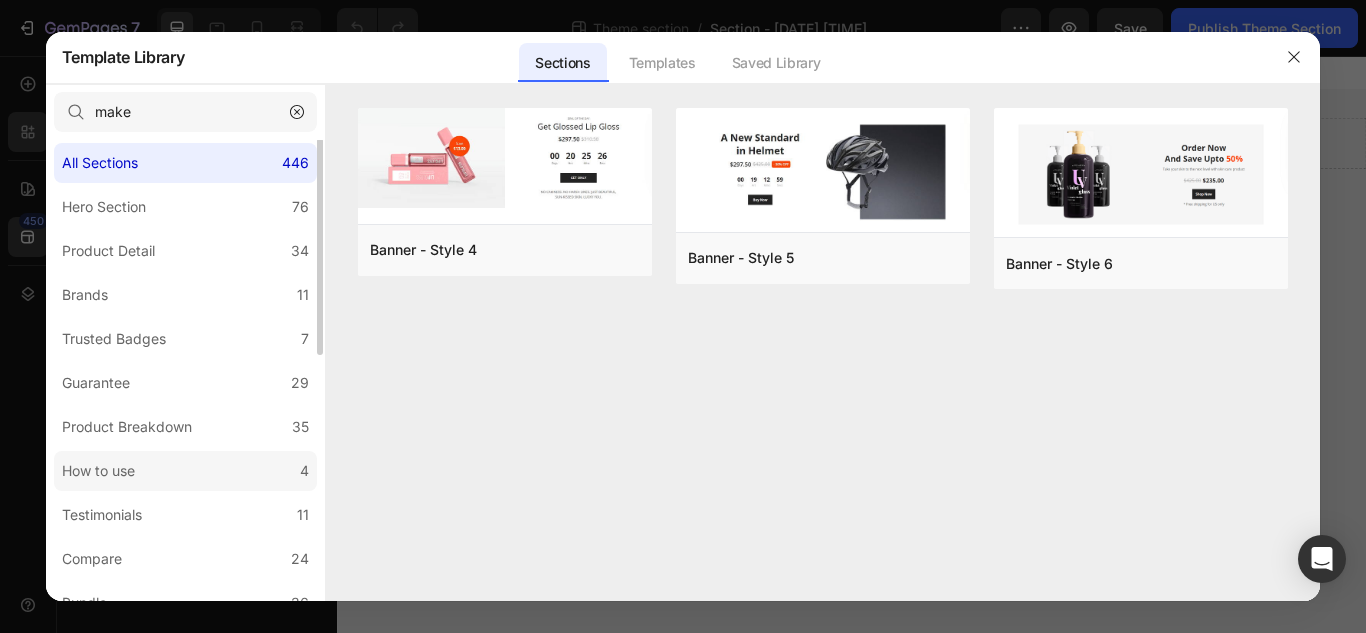 scroll, scrollTop: 0, scrollLeft: 0, axis: both 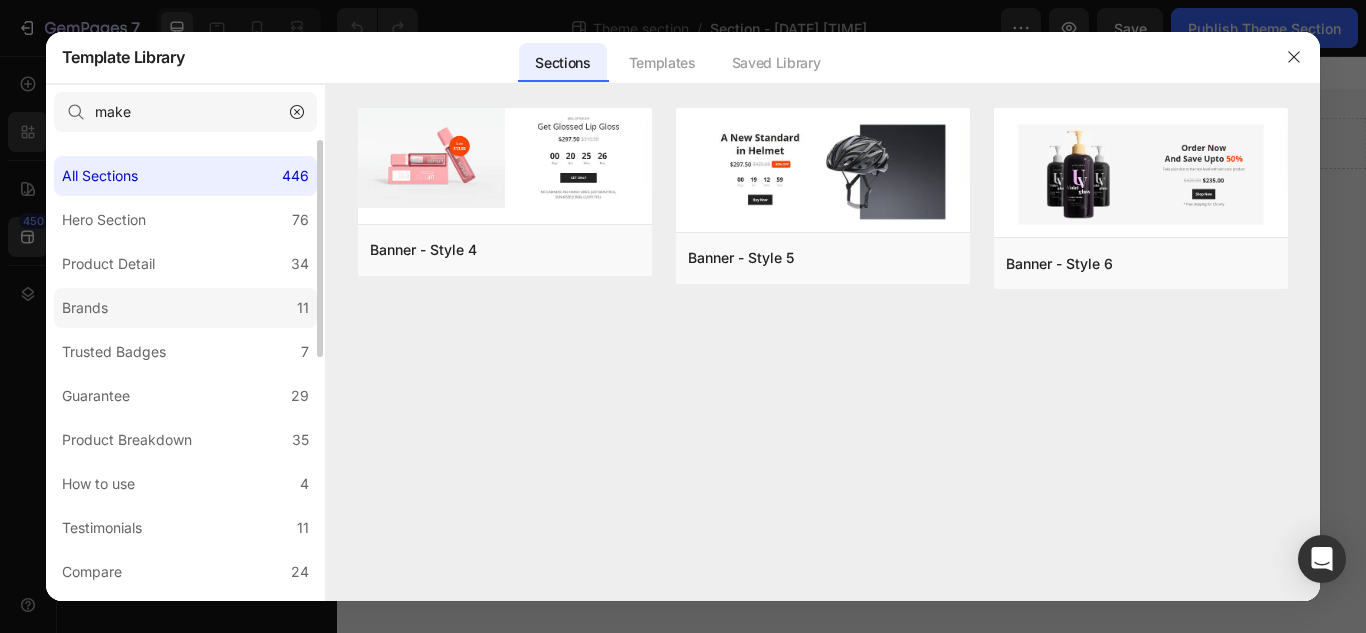 click on "Brands 11" 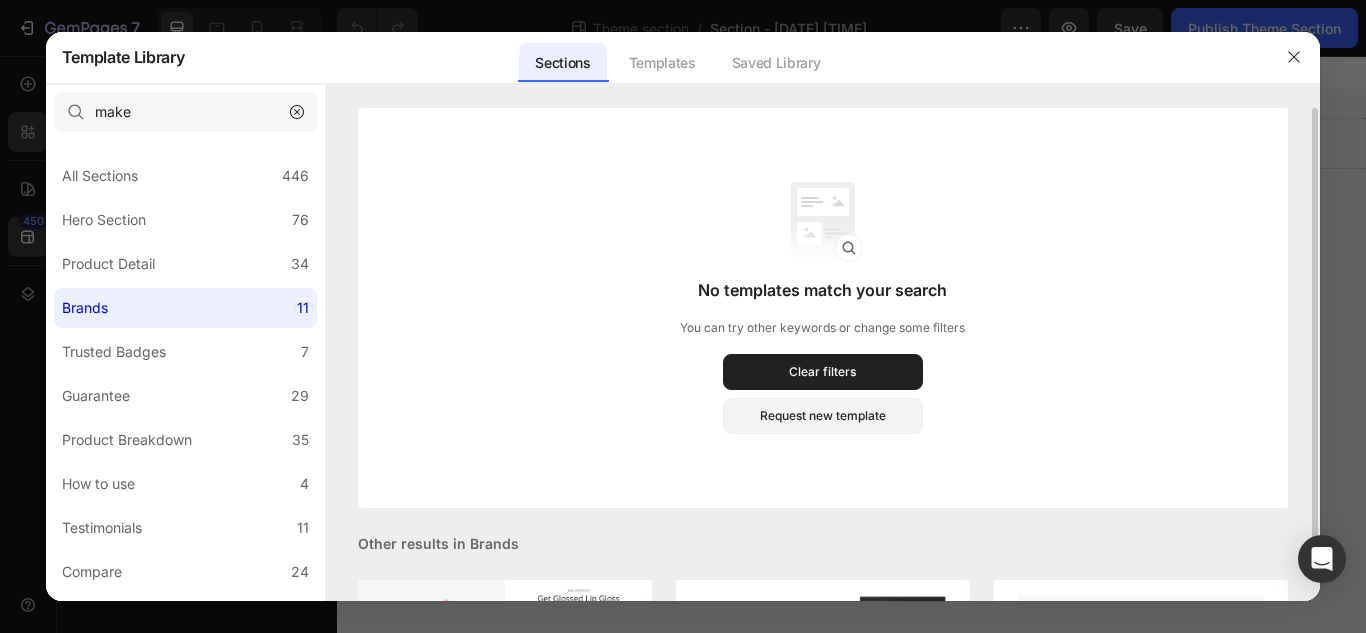 scroll, scrollTop: 184, scrollLeft: 0, axis: vertical 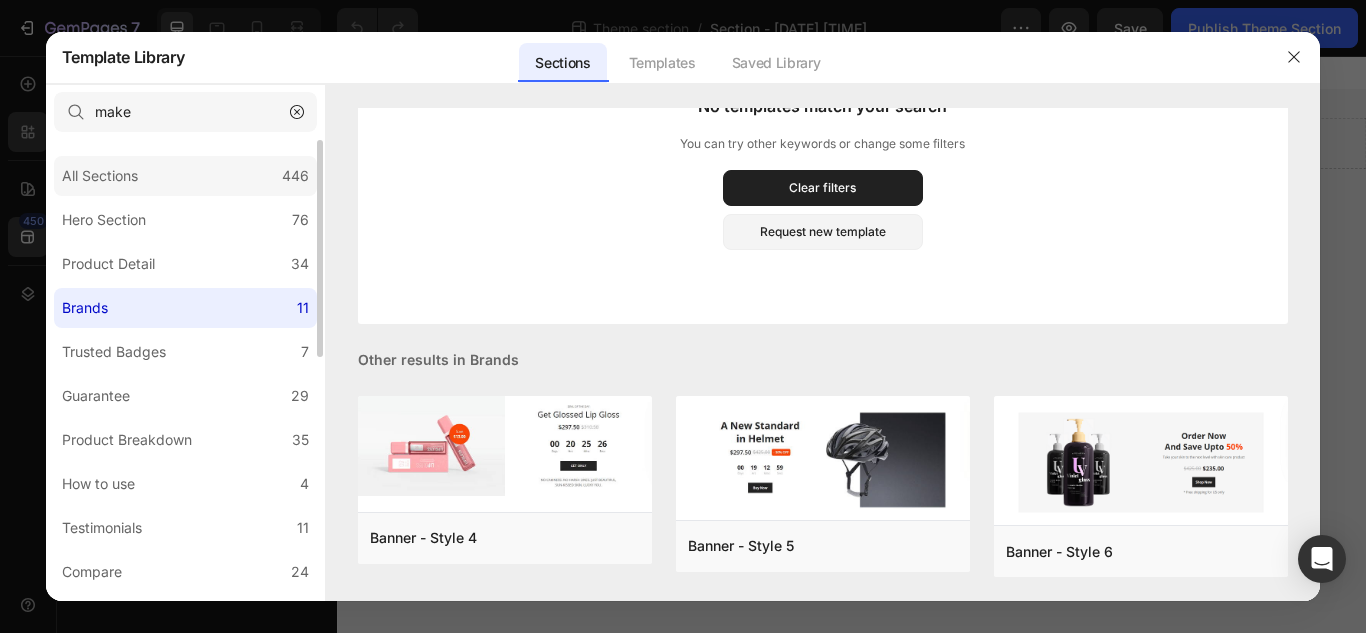 click on "All Sections 446" 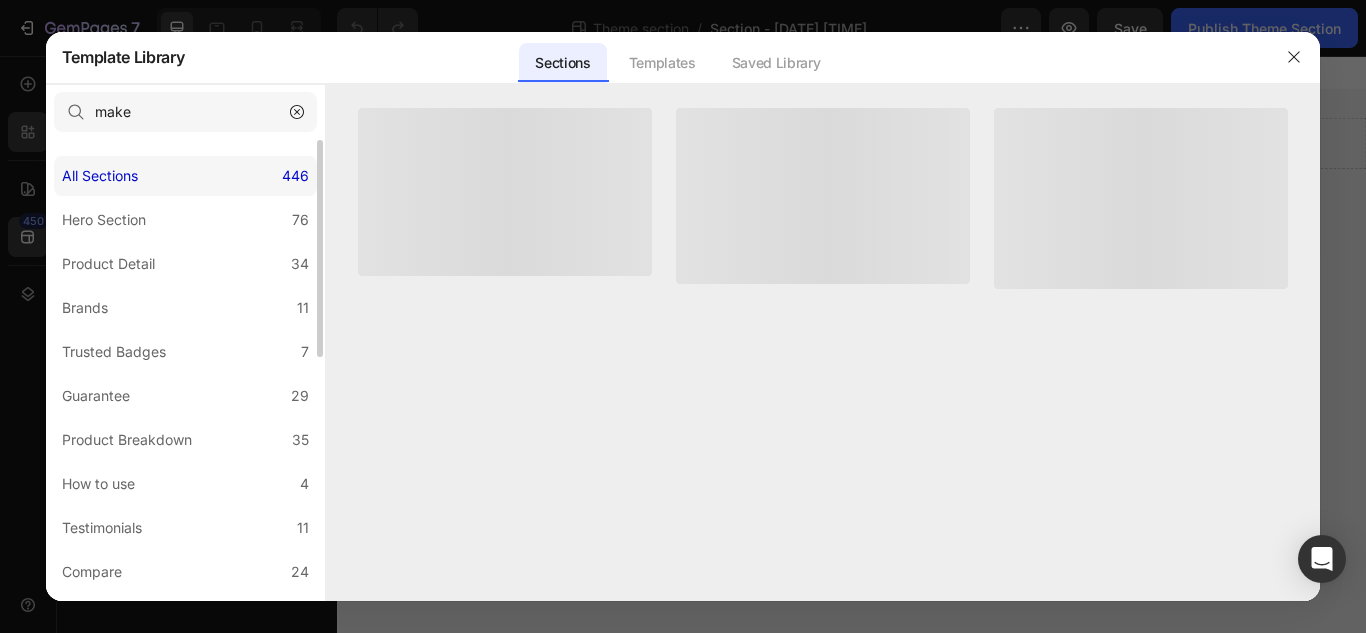 scroll, scrollTop: 0, scrollLeft: 0, axis: both 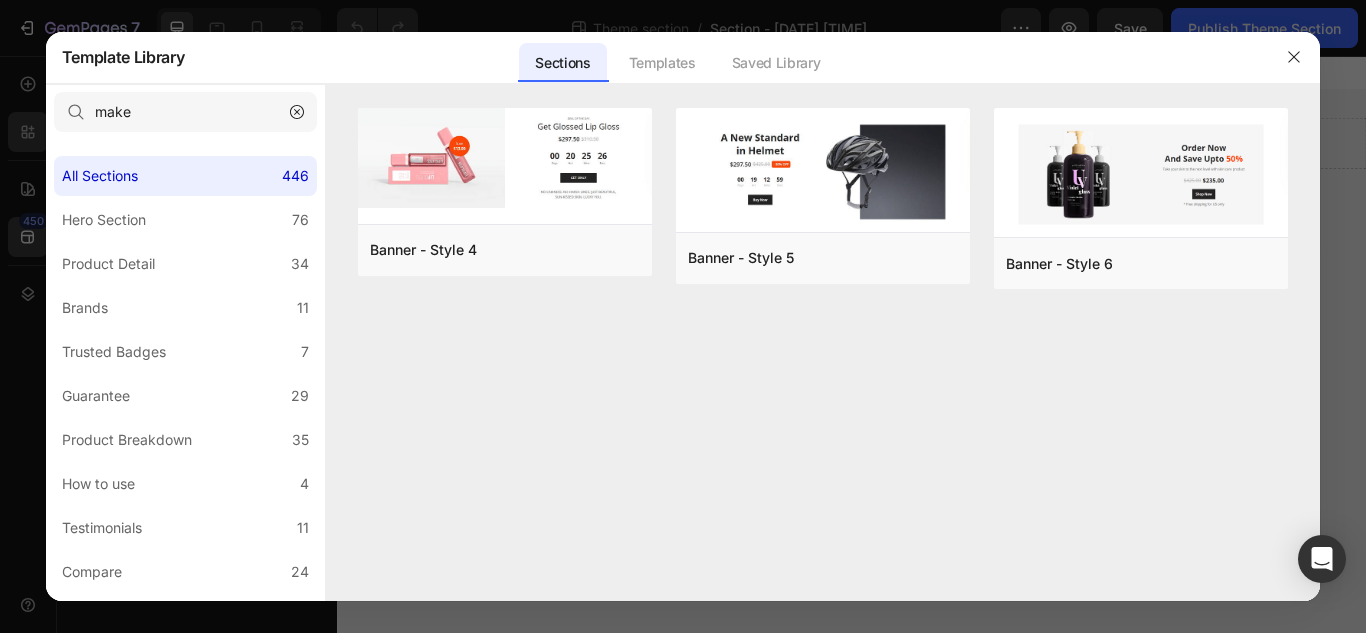 click 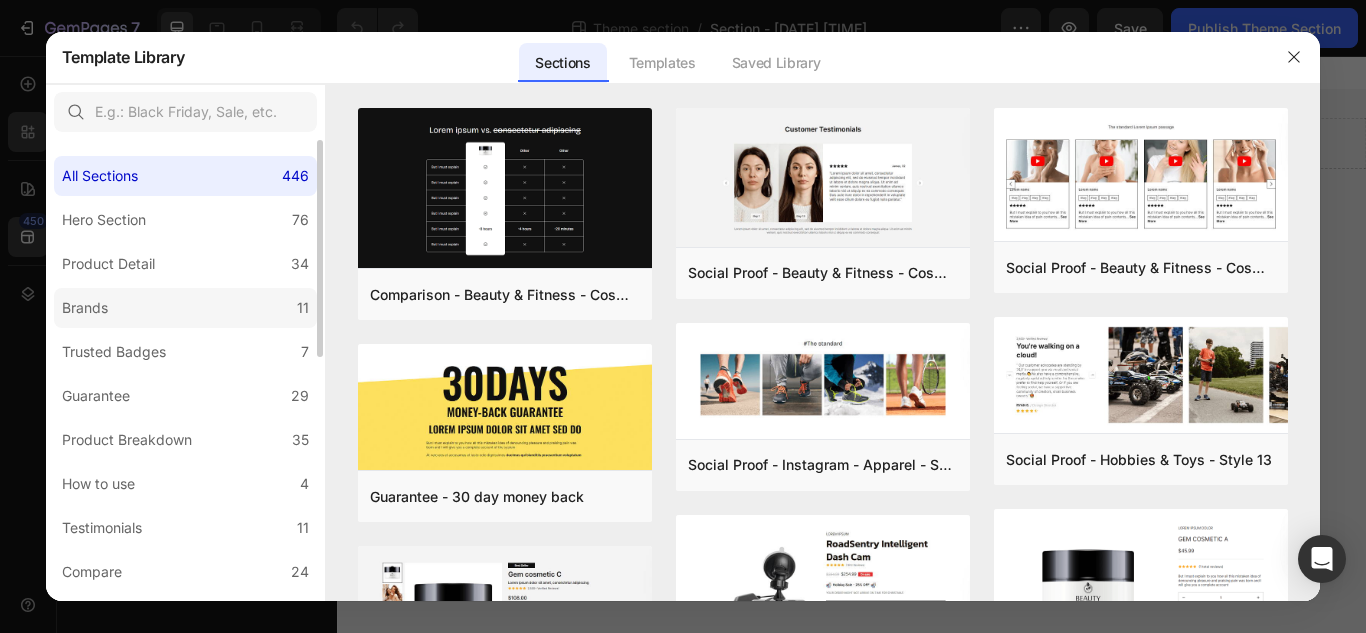 click on "Brands 11" 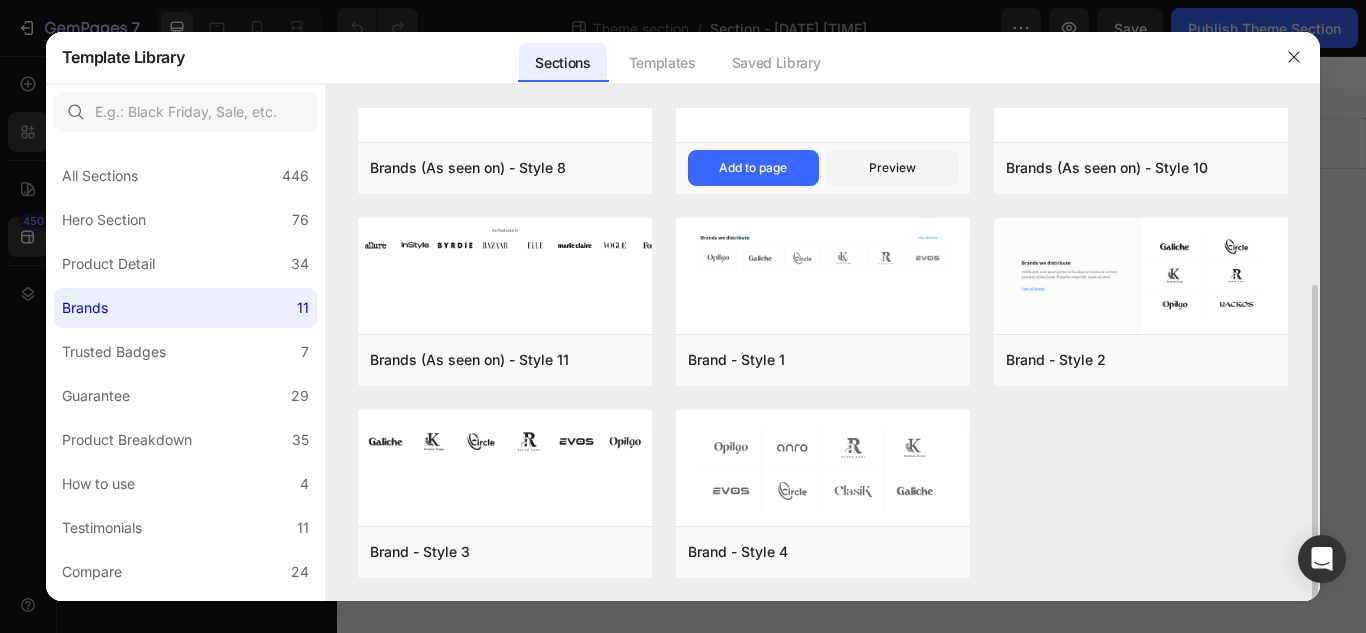 scroll, scrollTop: 0, scrollLeft: 0, axis: both 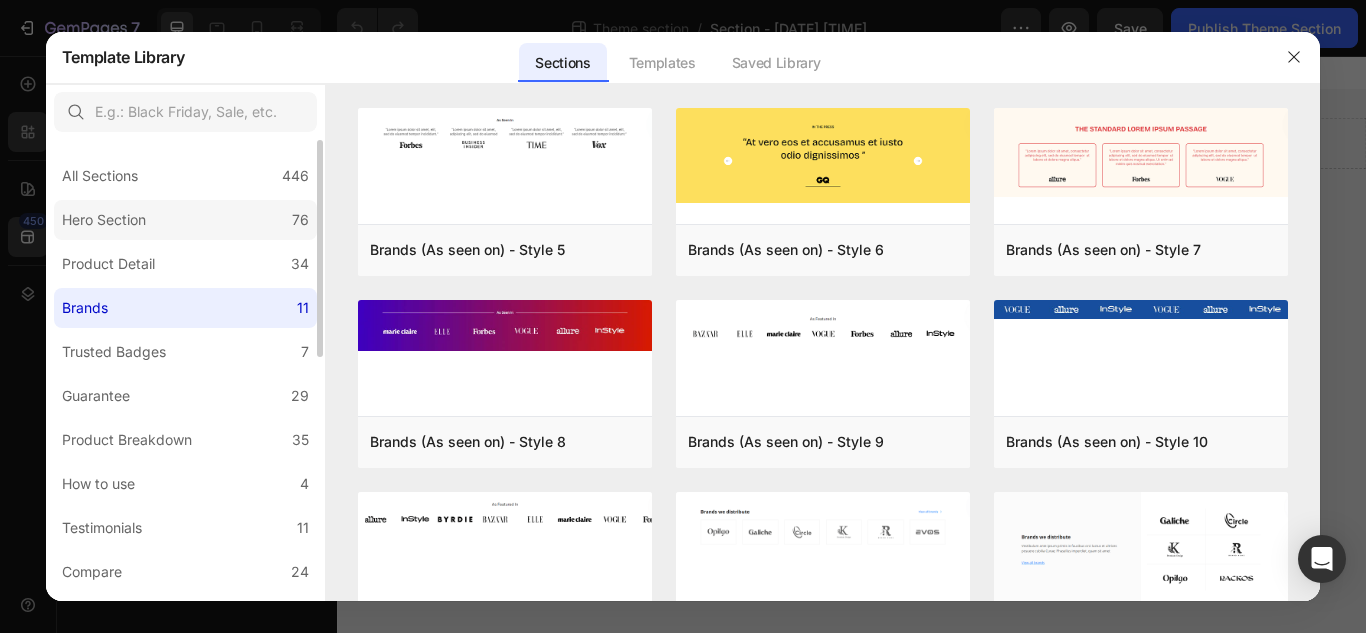 click on "Hero Section 76" 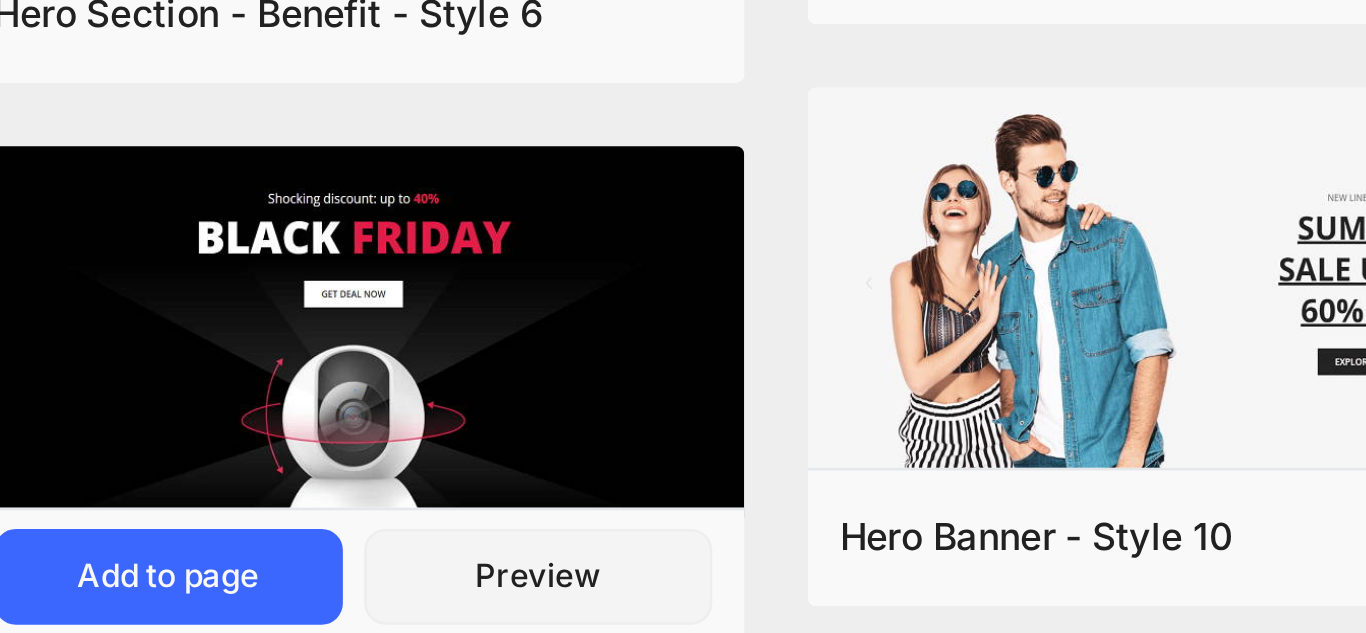 scroll, scrollTop: 3026, scrollLeft: 0, axis: vertical 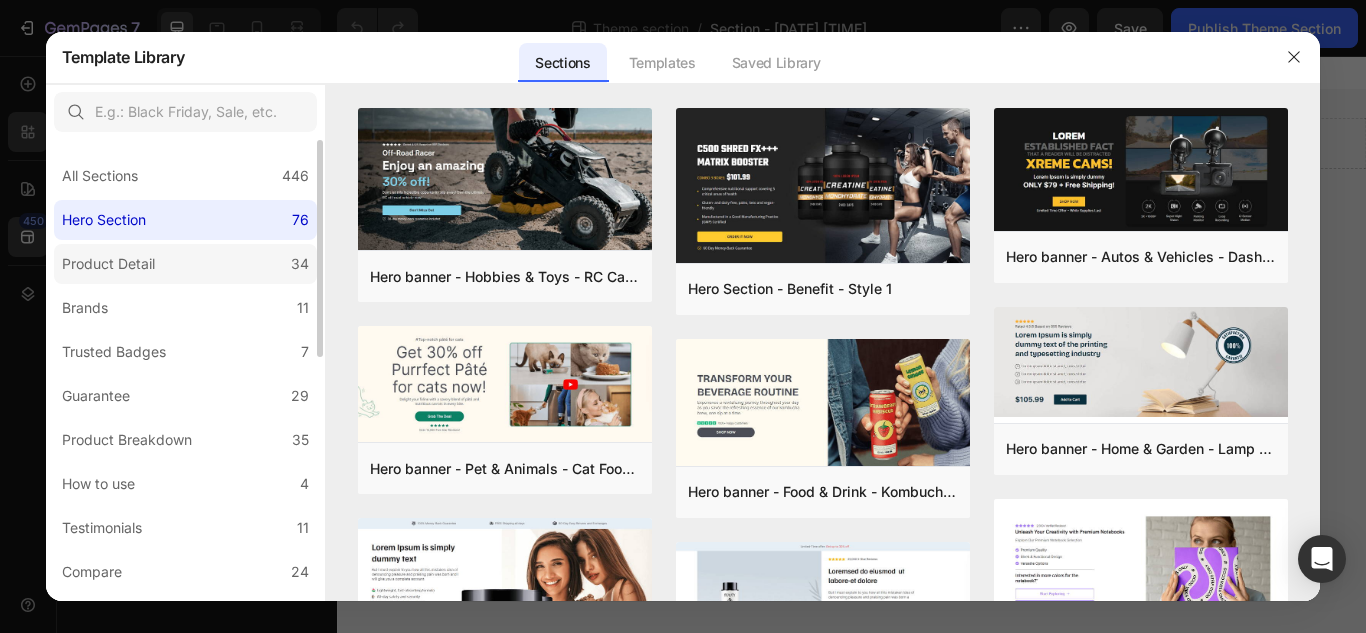click on "Product Detail 34" 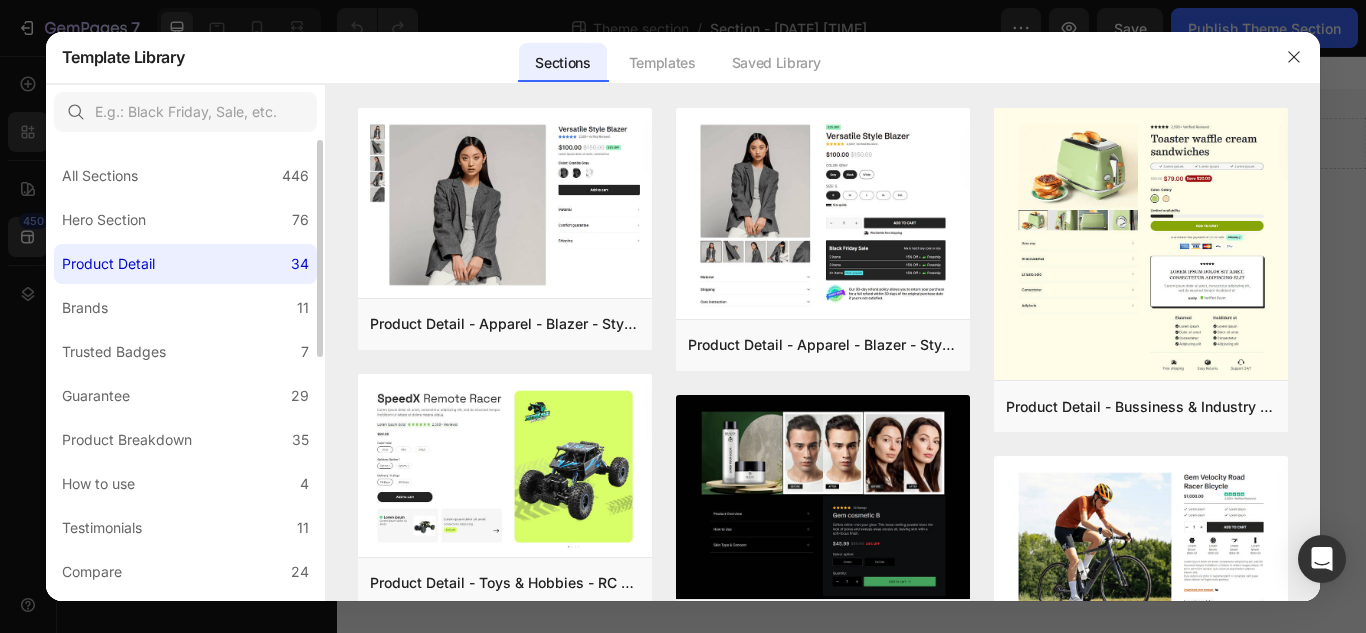 click on "All Sections 446 Hero Section 76 Product Detail 34 Brands 11 Trusted Badges 7 Guarantee 29 Product Breakdown 35 How to use 4 Testimonials 11 Compare 24 Bundle 36 FAQs 14 Social Proof 43 Brand Story 19 Product List 22 Collection 19 Blog List 3 Contact 10 Sticky Add to Cart 11 Custom Footer 15 Mobile Focused 27 Announcement Bar 7" at bounding box center (185, 630) 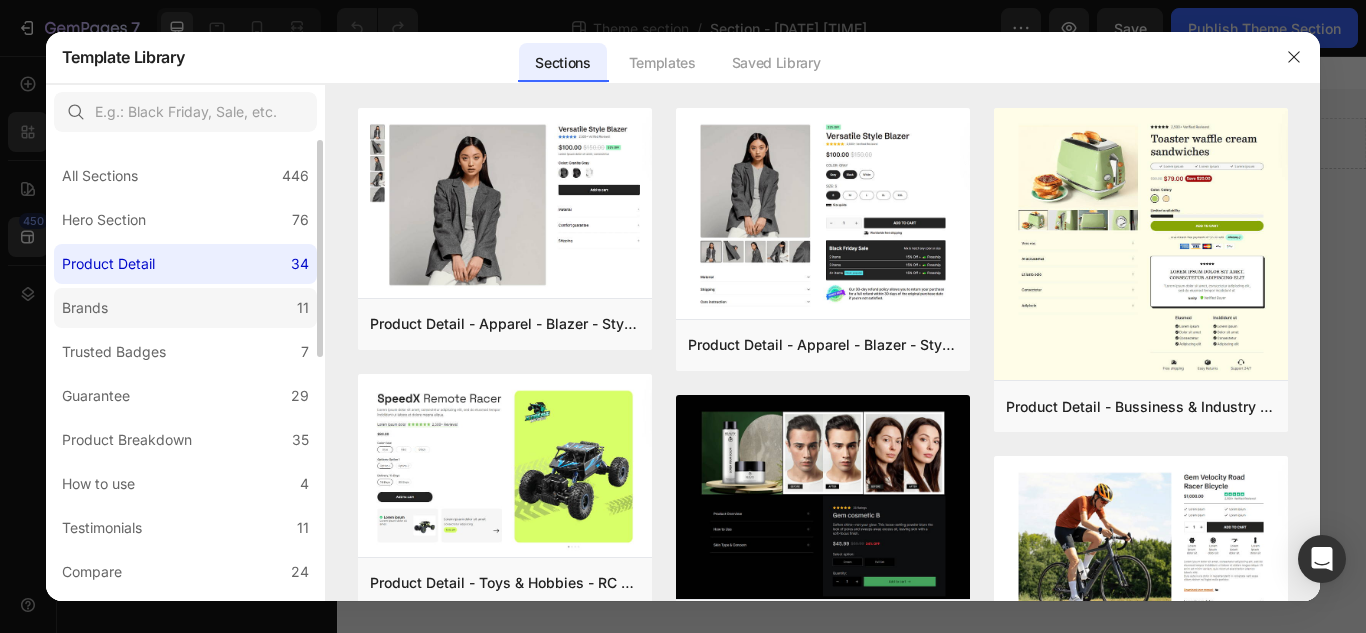 click on "Brands 11" 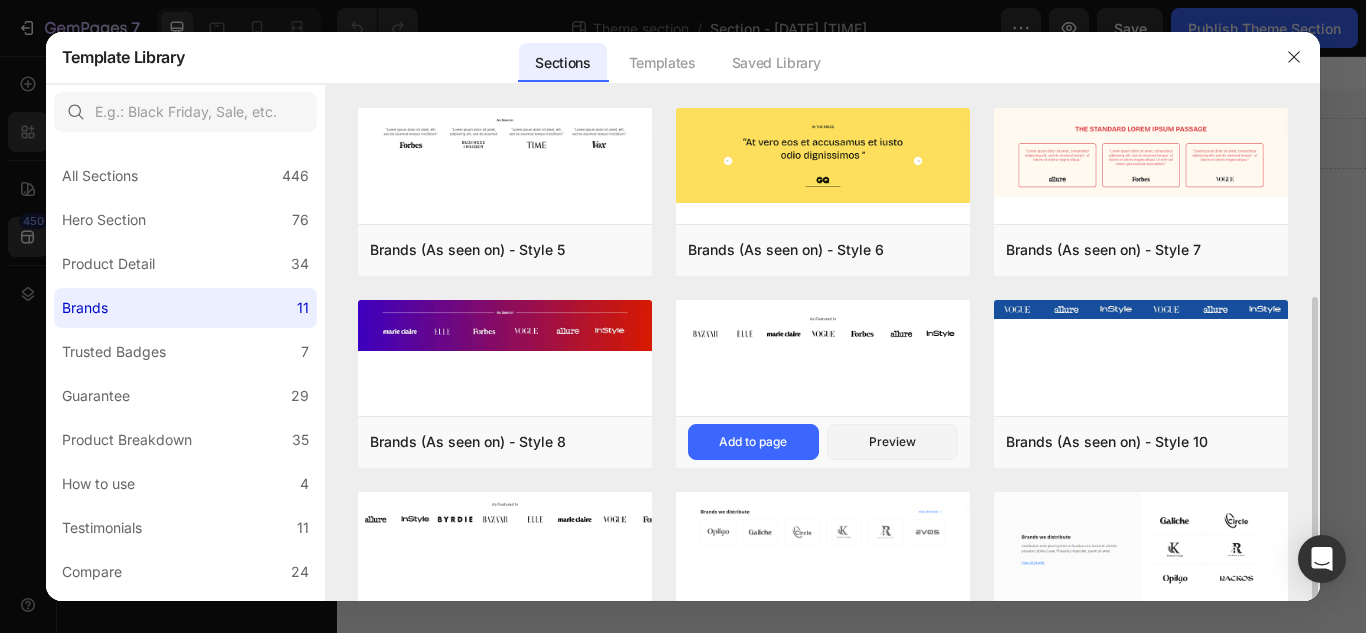 scroll, scrollTop: 274, scrollLeft: 0, axis: vertical 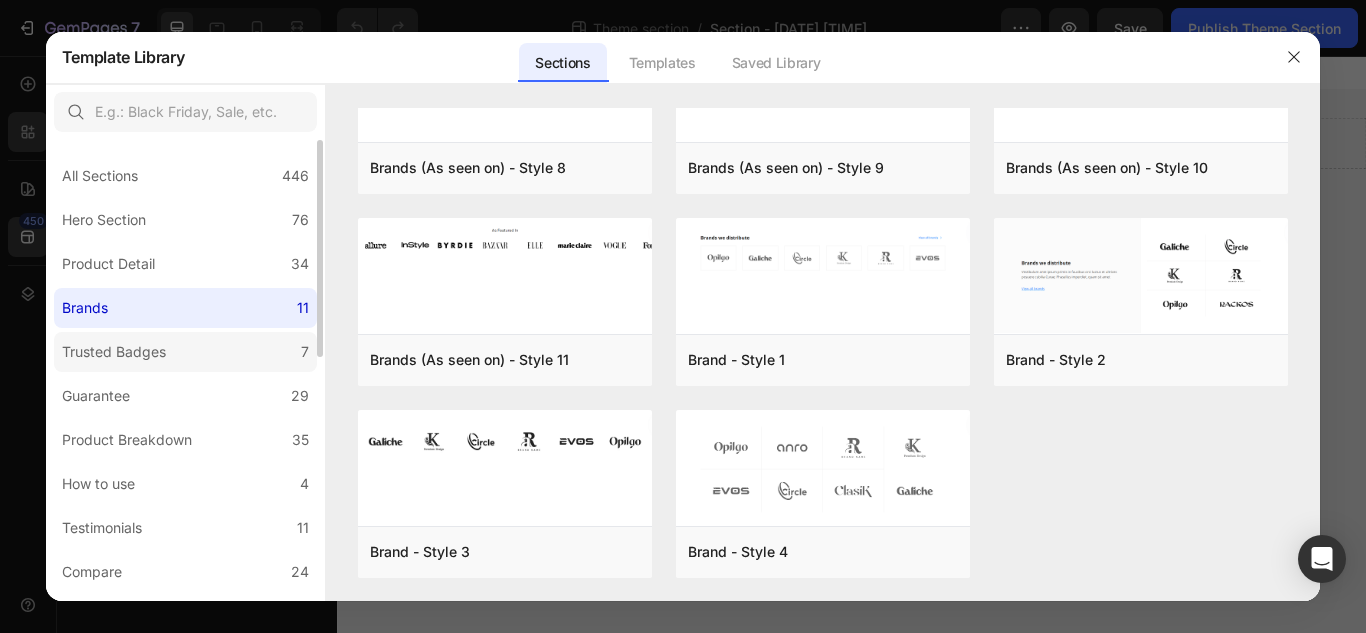 click on "Trusted Badges" at bounding box center (118, 352) 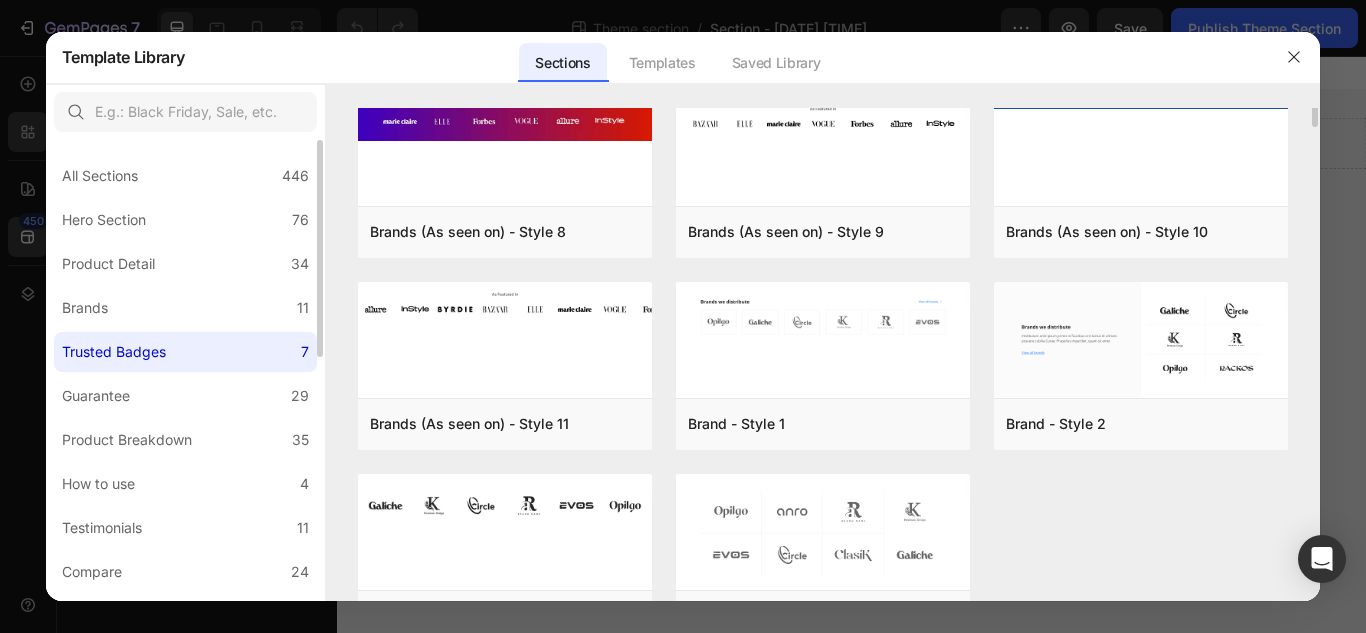 scroll, scrollTop: 0, scrollLeft: 0, axis: both 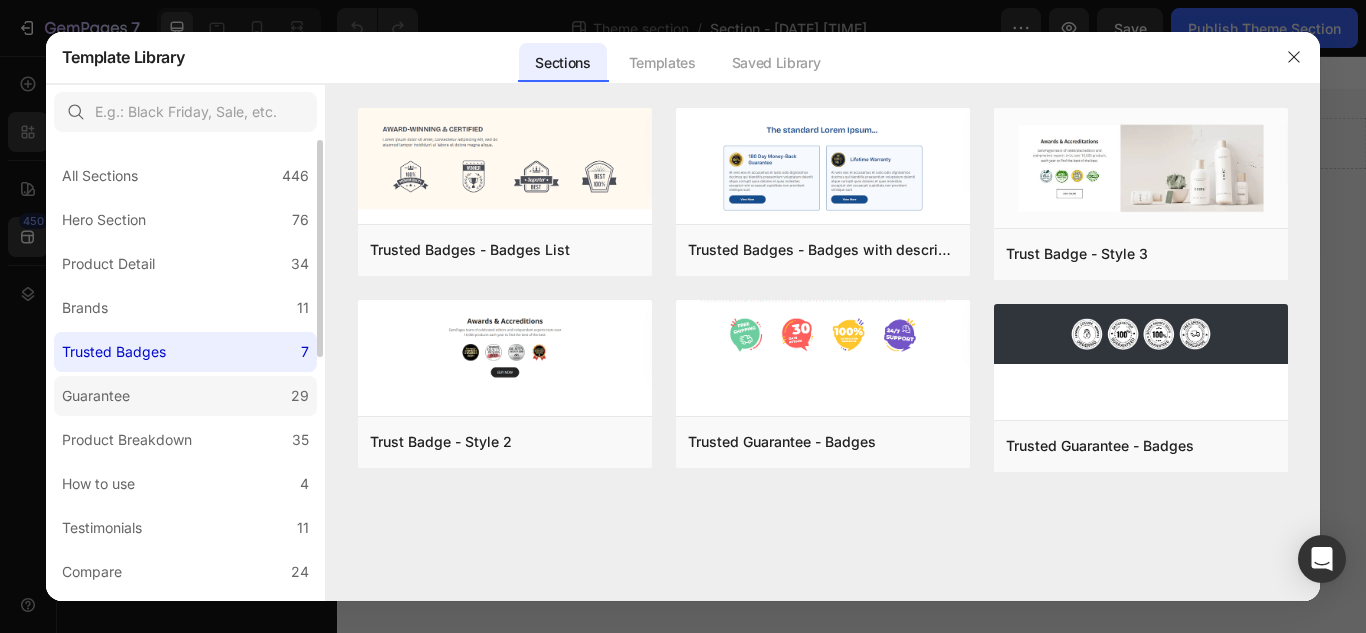 click on "Guarantee 29" 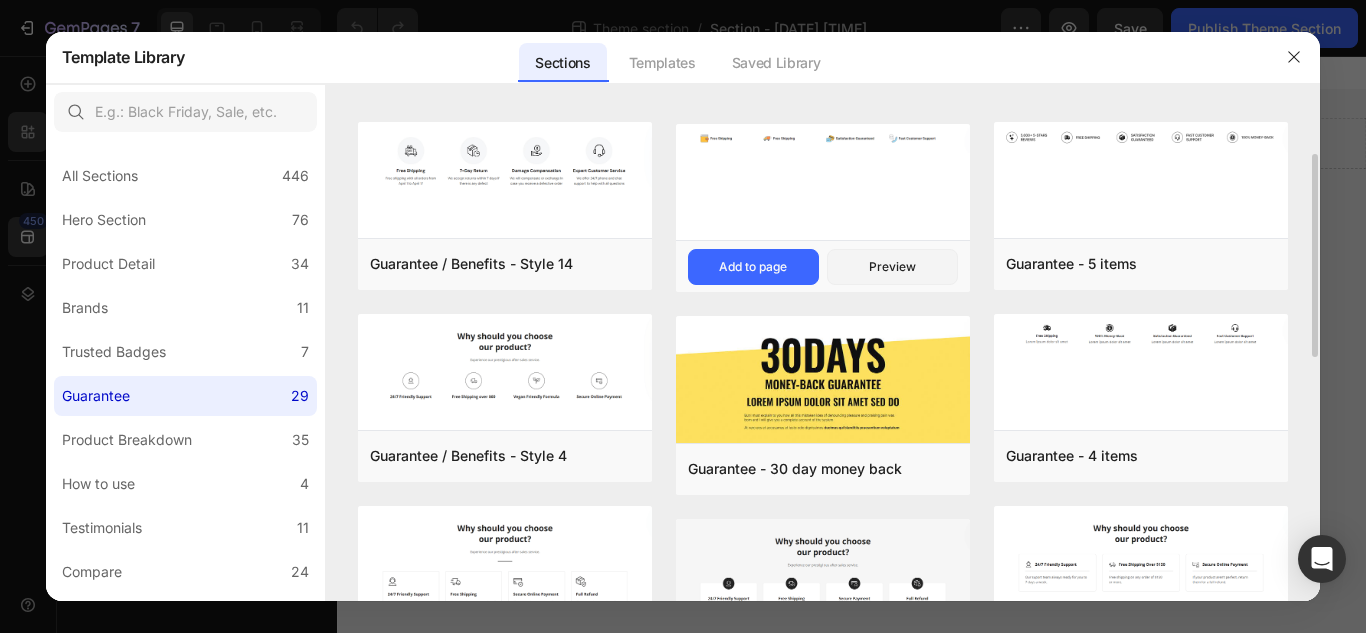 scroll, scrollTop: 179, scrollLeft: 0, axis: vertical 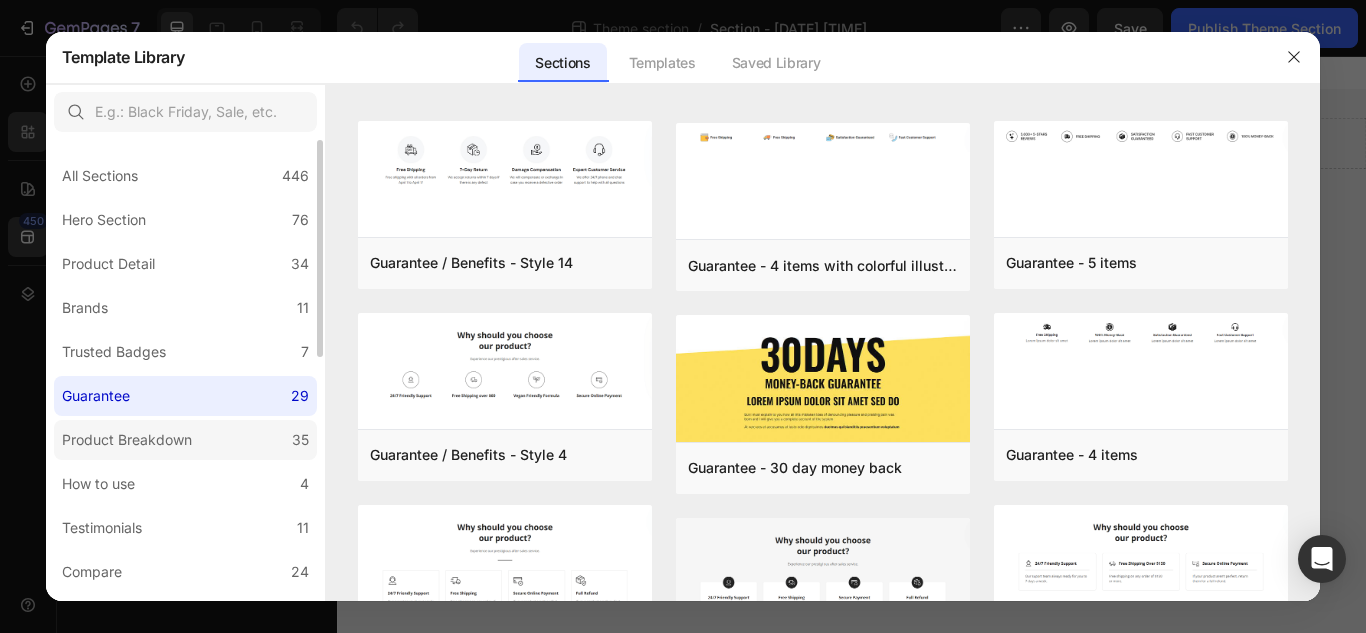 click on "Product Breakdown 35" 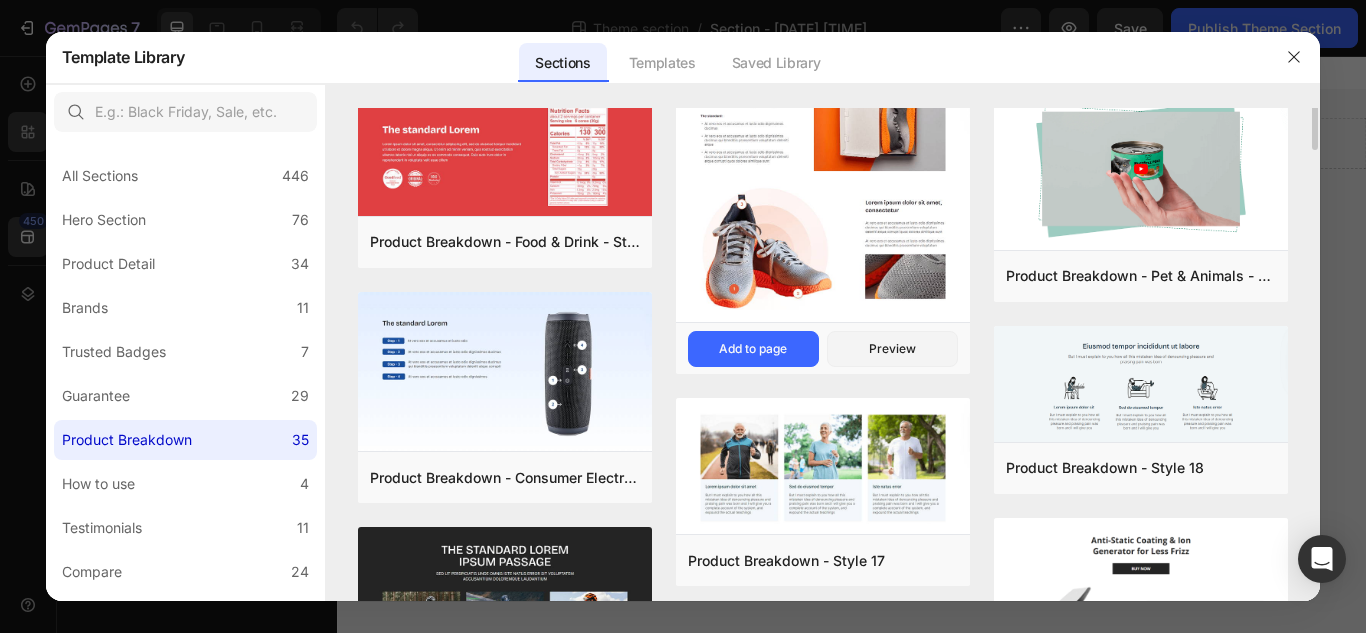 scroll, scrollTop: 0, scrollLeft: 0, axis: both 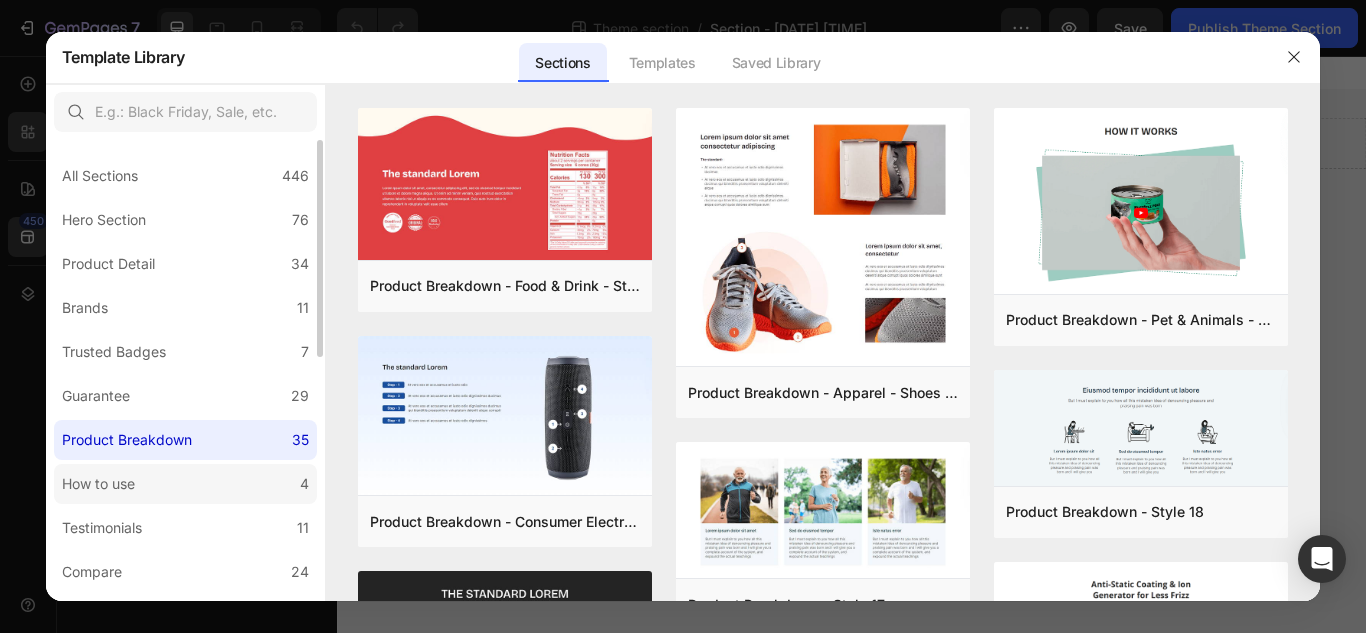 click on "How to use 4" 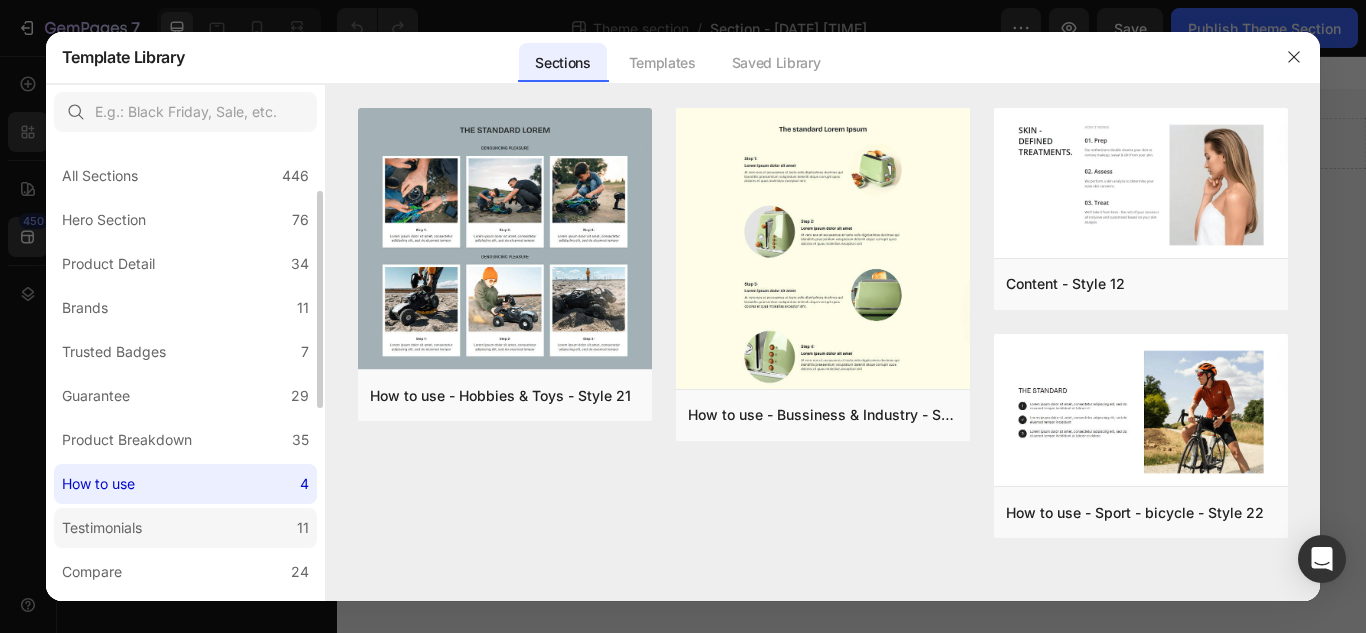 scroll, scrollTop: 153, scrollLeft: 0, axis: vertical 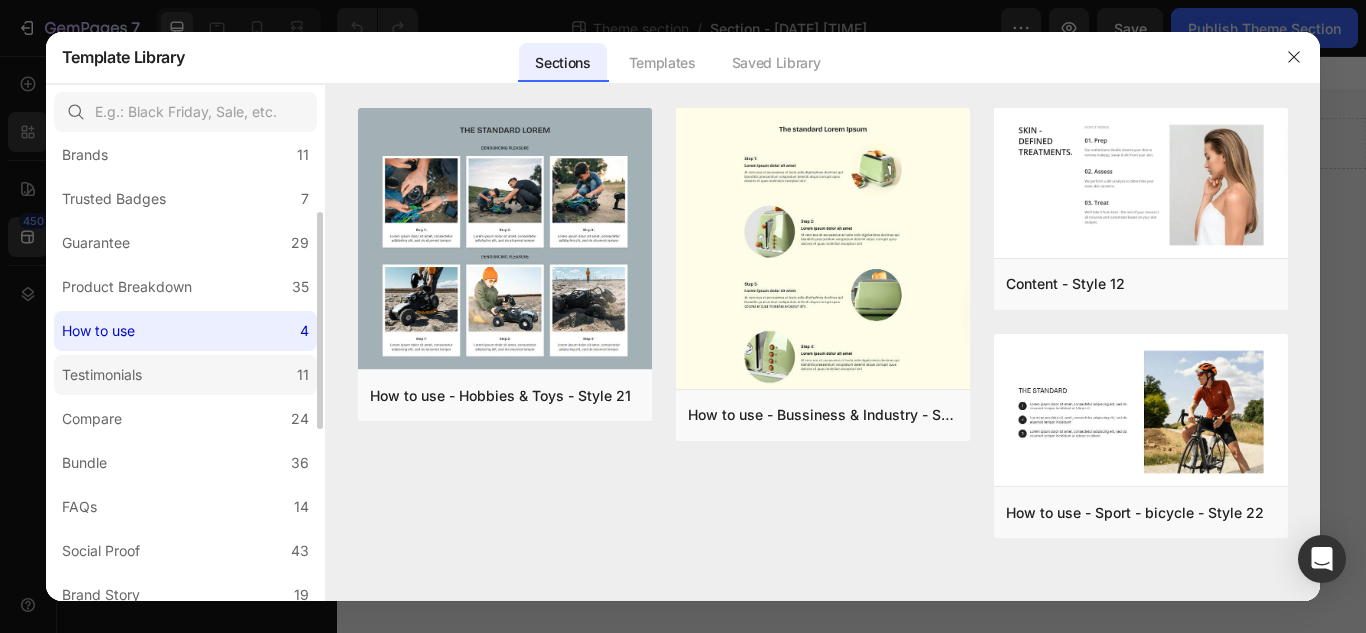 click on "Testimonials 11" 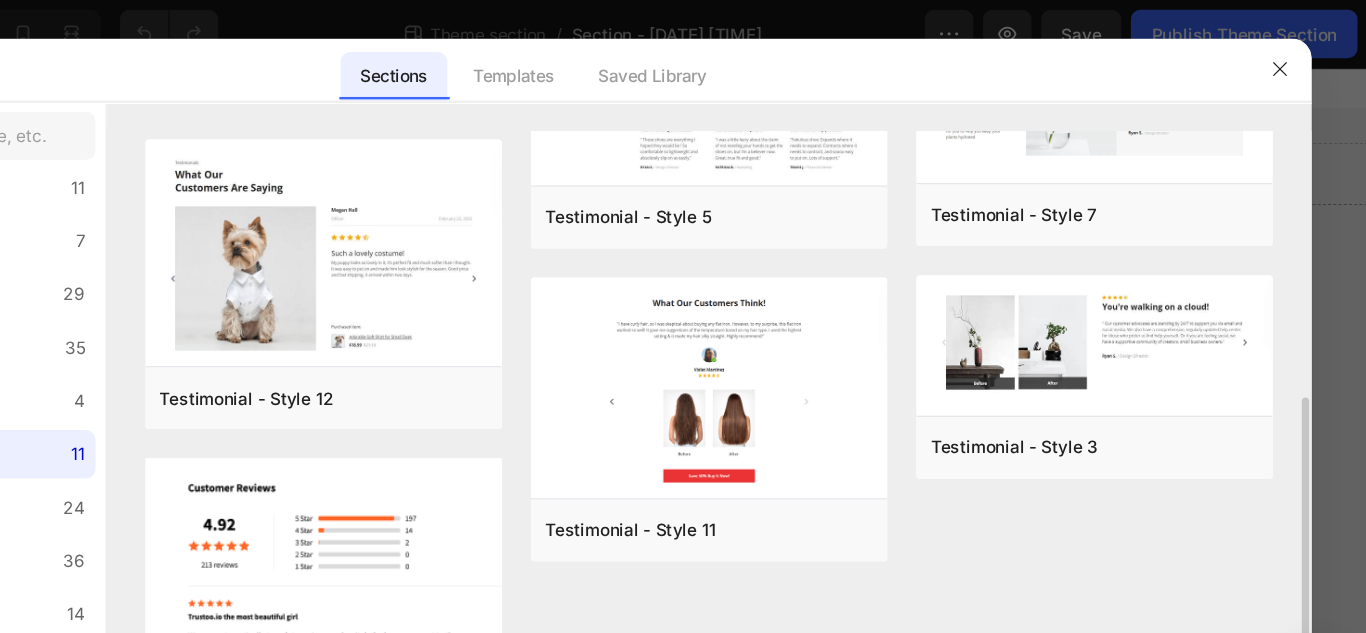 scroll, scrollTop: 533, scrollLeft: 0, axis: vertical 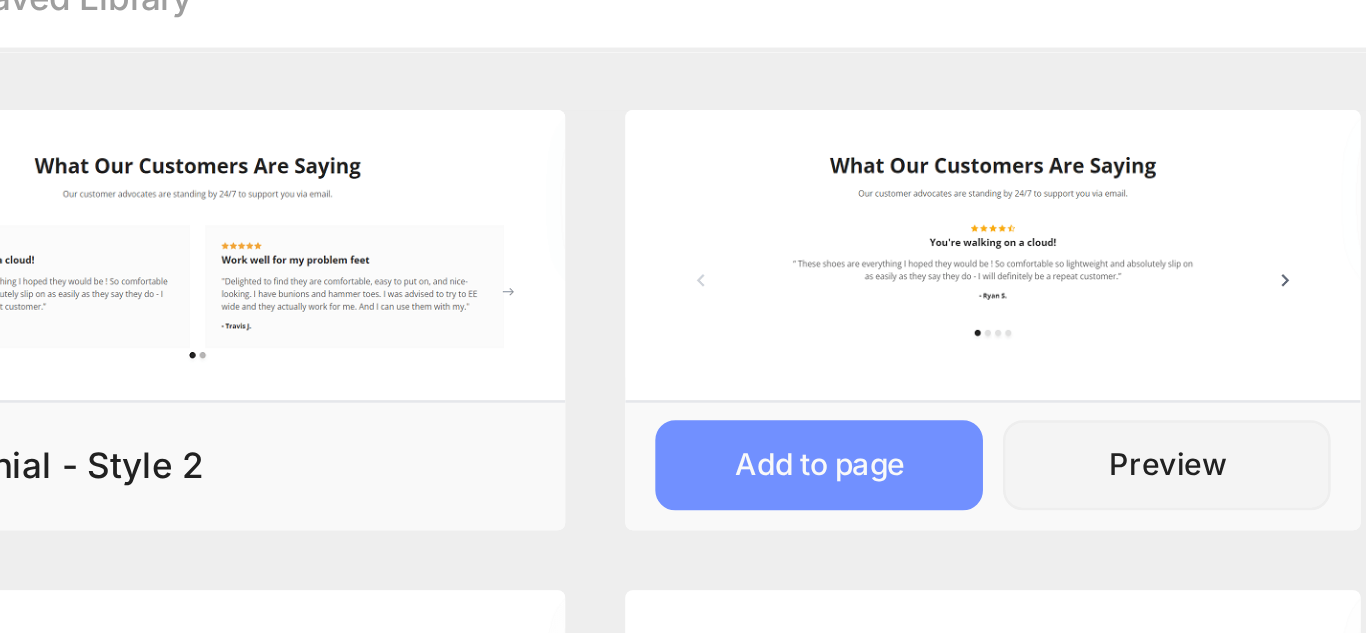 click on "Add to page" at bounding box center (1072, 250) 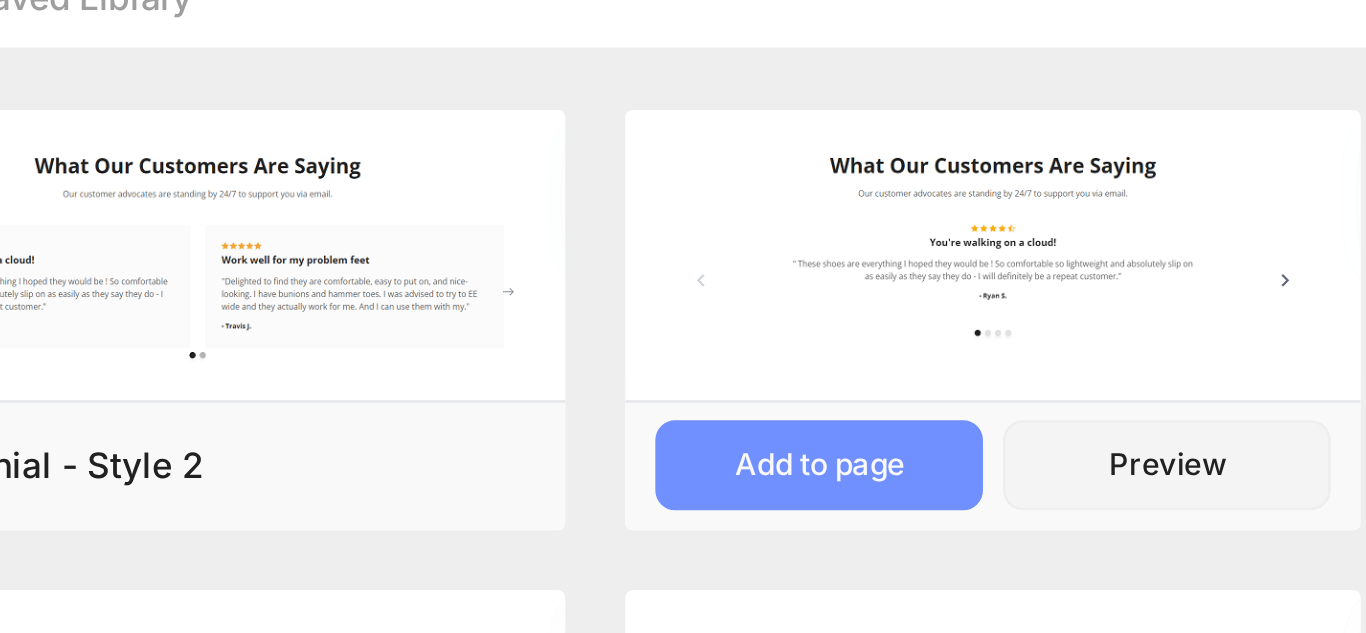 scroll, scrollTop: 0, scrollLeft: 0, axis: both 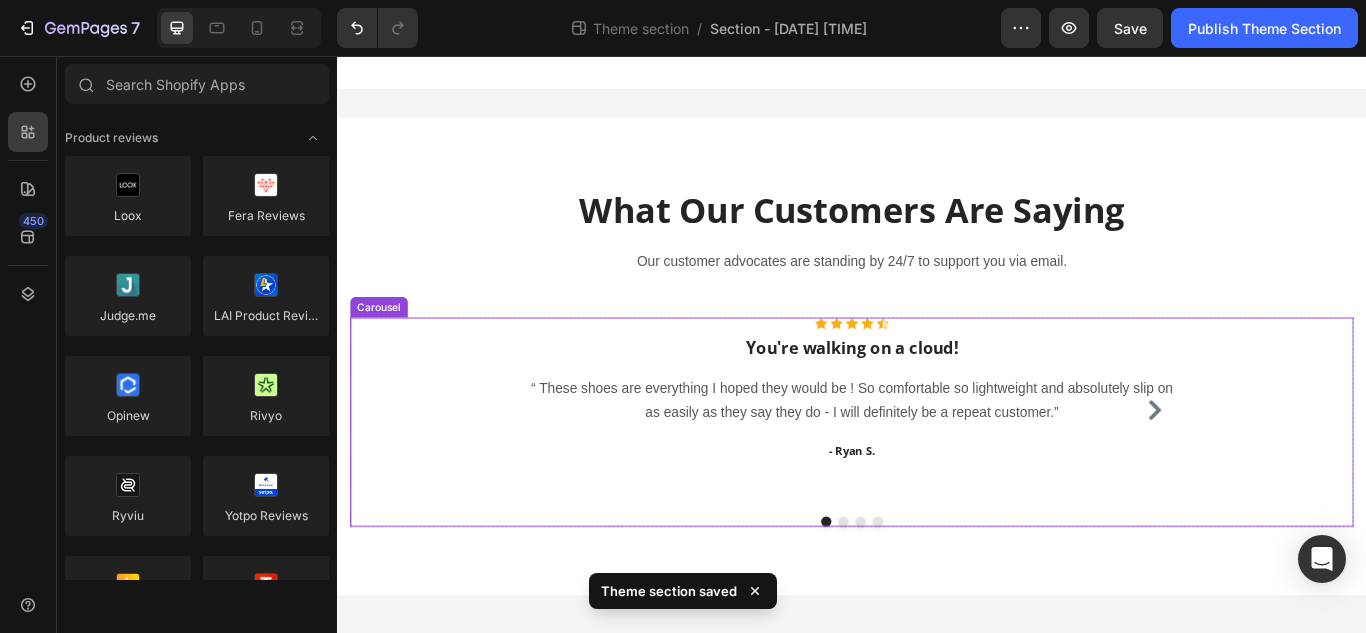 click 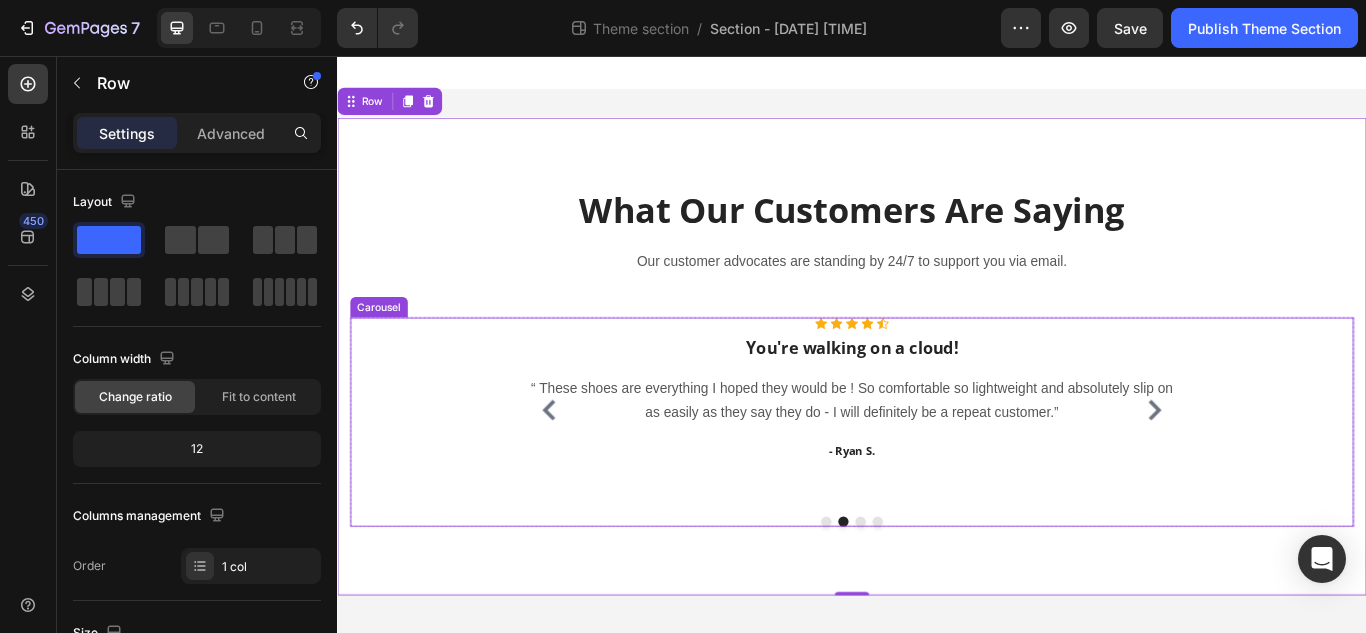 click 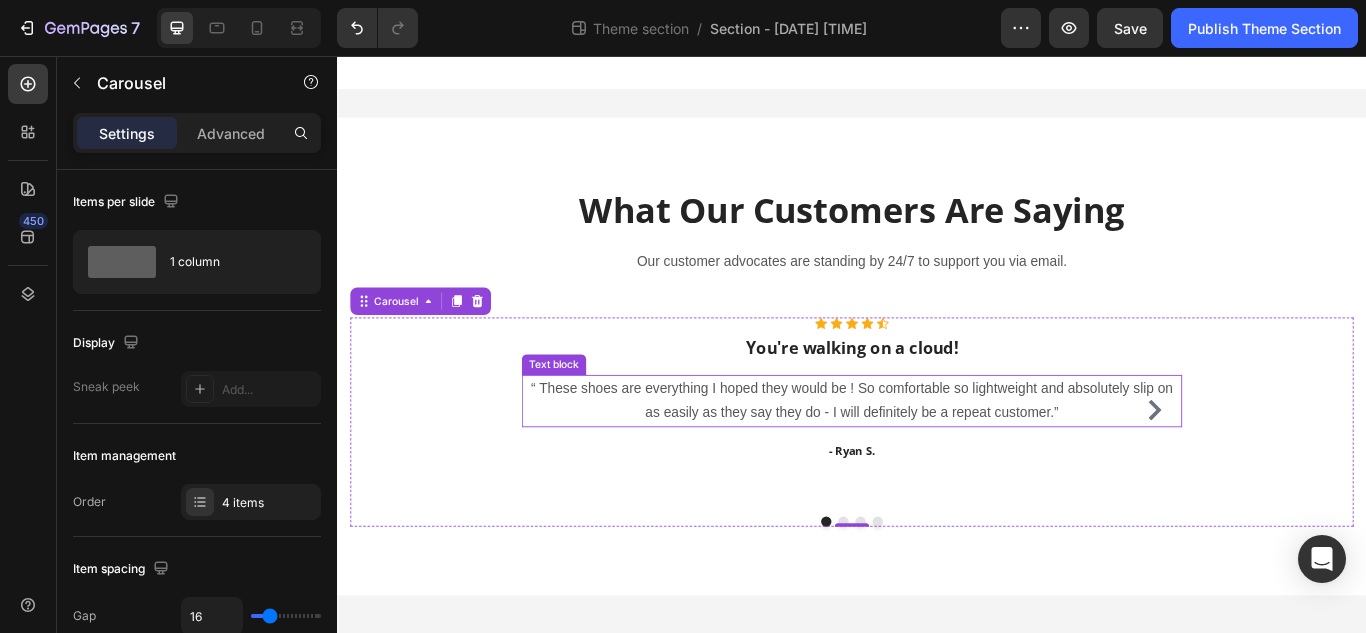click on "“ These shoes are everything I hoped they would be ! So comfortable so lightweight and absolutely slip on as easily as they say they do - I will definitely be a repeat customer.”" at bounding box center [937, 459] 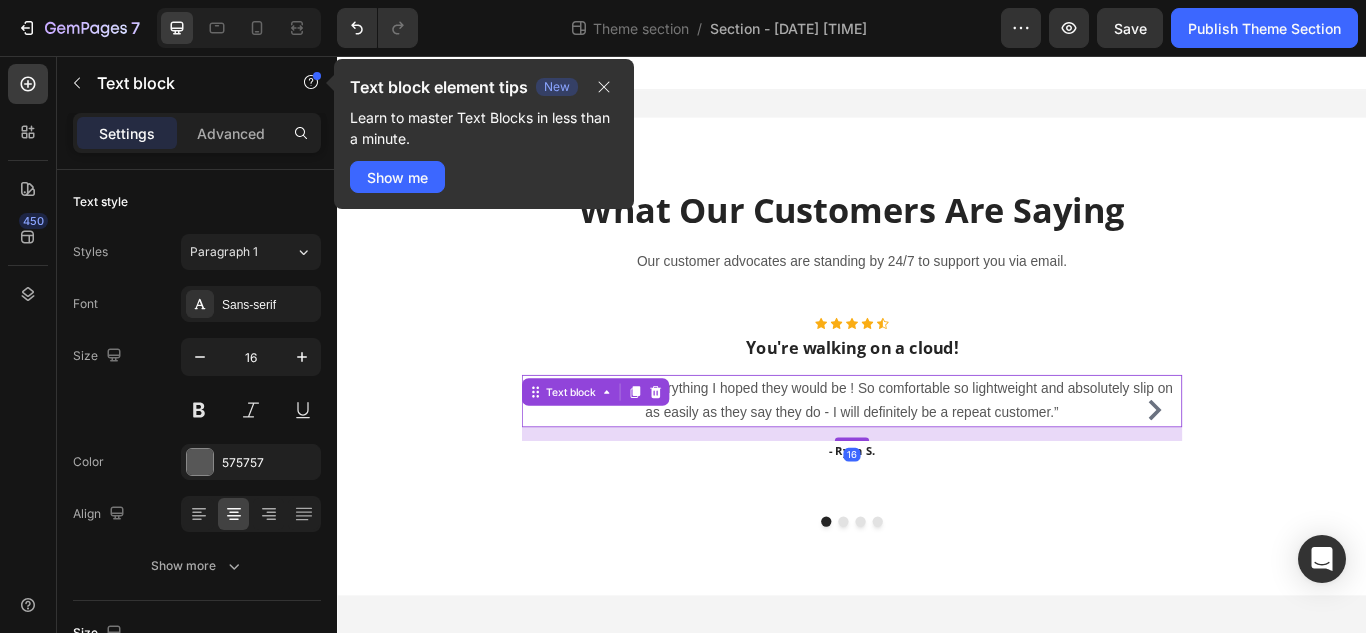 click on "“ These shoes are everything I hoped they would be ! So comfortable so lightweight and absolutely slip on as easily as they say they do - I will definitely be a repeat customer.”" at bounding box center [937, 459] 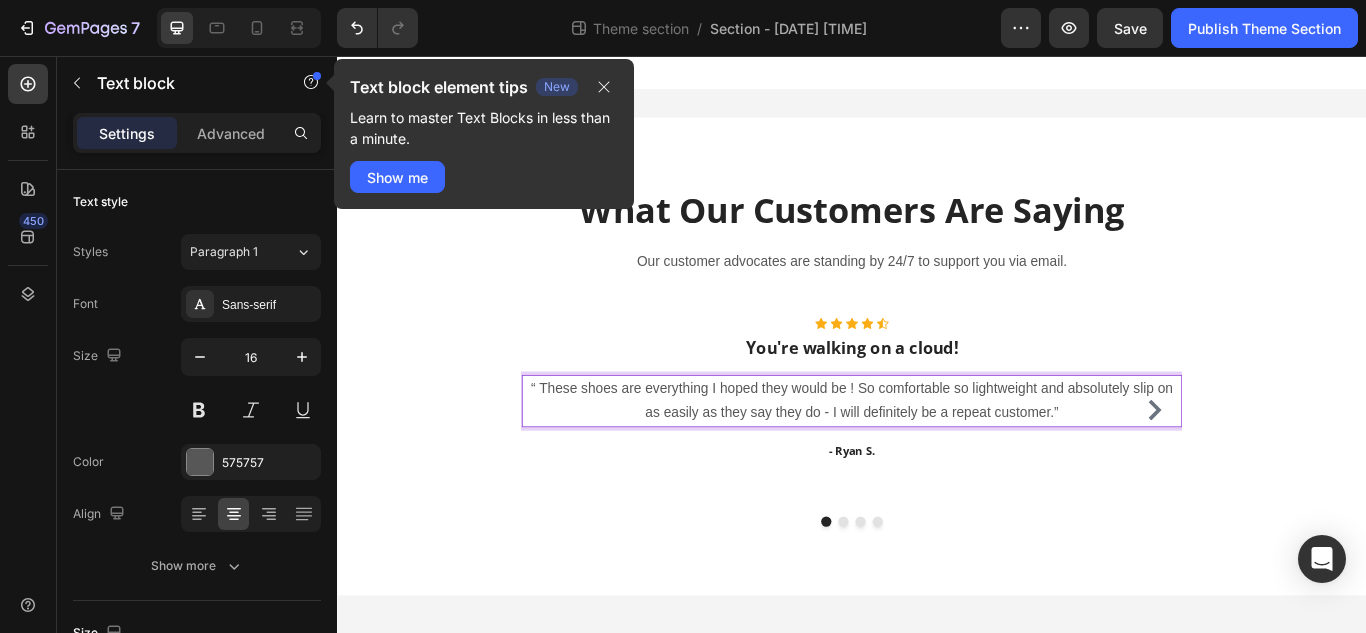 click on "“ These shoes are everything I hoped they would be ! So comfortable so lightweight and absolutely slip on as easily as they say they do - I will definitely be a repeat customer.”" at bounding box center (937, 459) 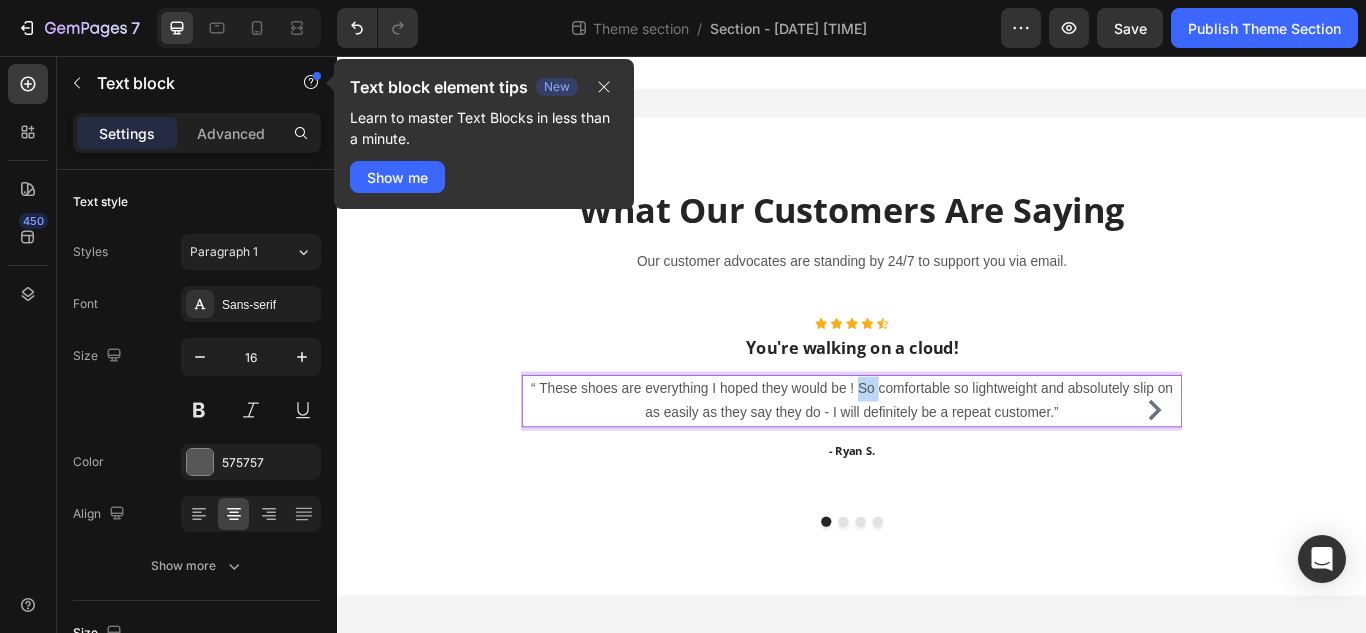 click on "“ These shoes are everything I hoped they would be ! So comfortable so lightweight and absolutely slip on as easily as they say they do - I will definitely be a repeat customer.”" at bounding box center [937, 459] 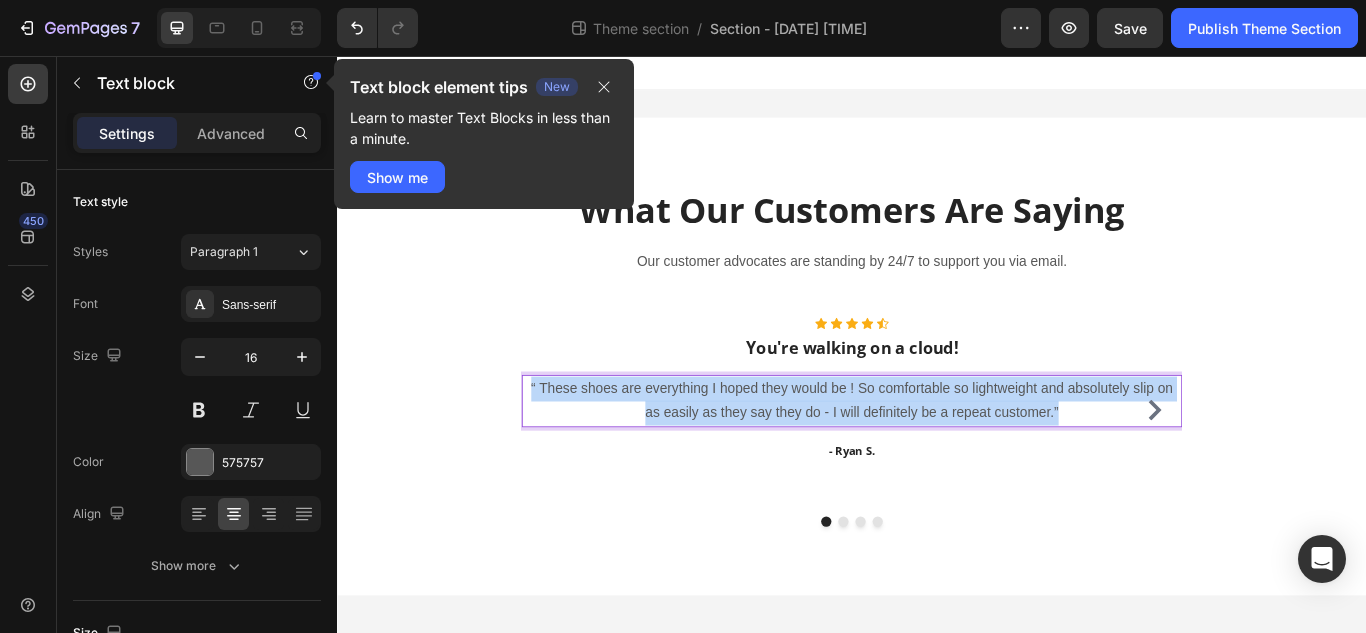 click on "“ These shoes are everything I hoped they would be ! So comfortable so lightweight and absolutely slip on as easily as they say they do - I will definitely be a repeat customer.”" at bounding box center (937, 459) 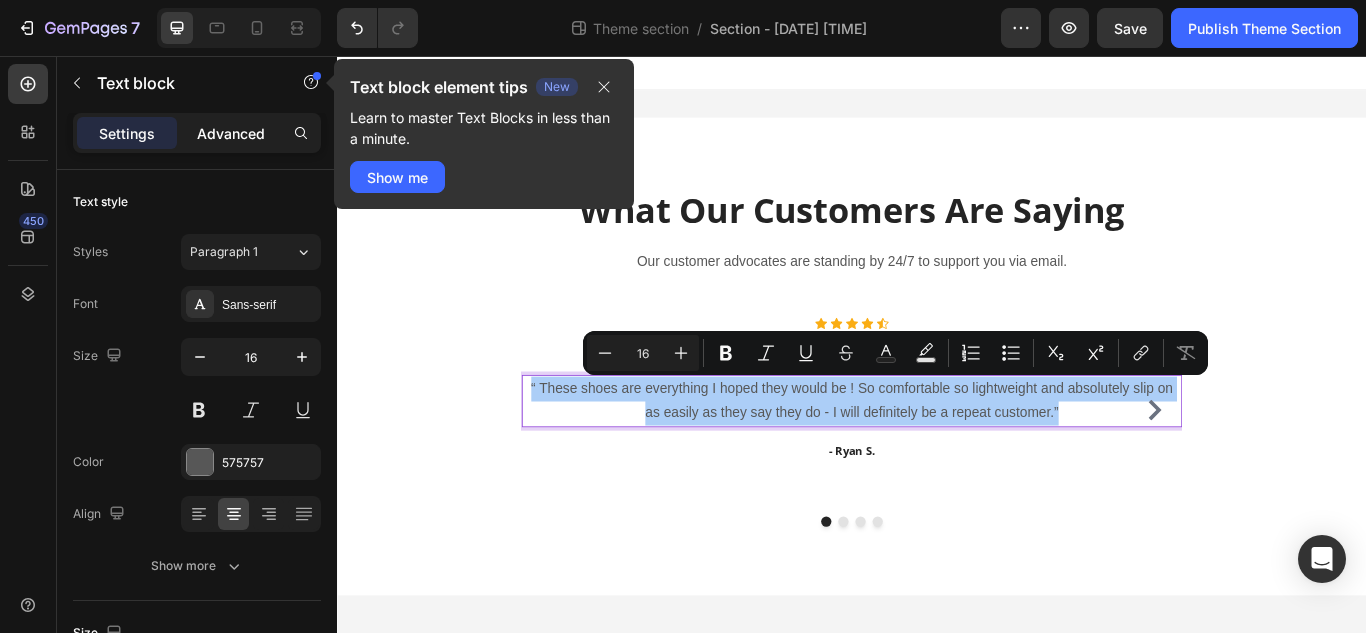 click on "Advanced" at bounding box center (231, 133) 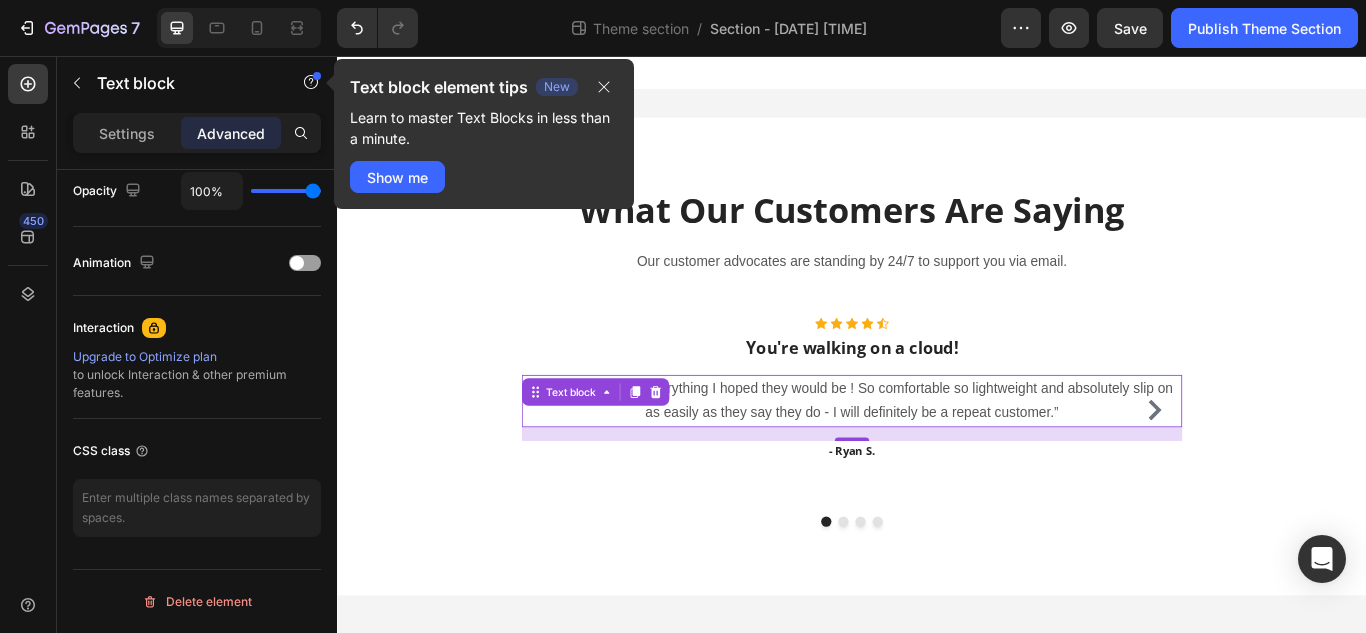 scroll, scrollTop: 0, scrollLeft: 0, axis: both 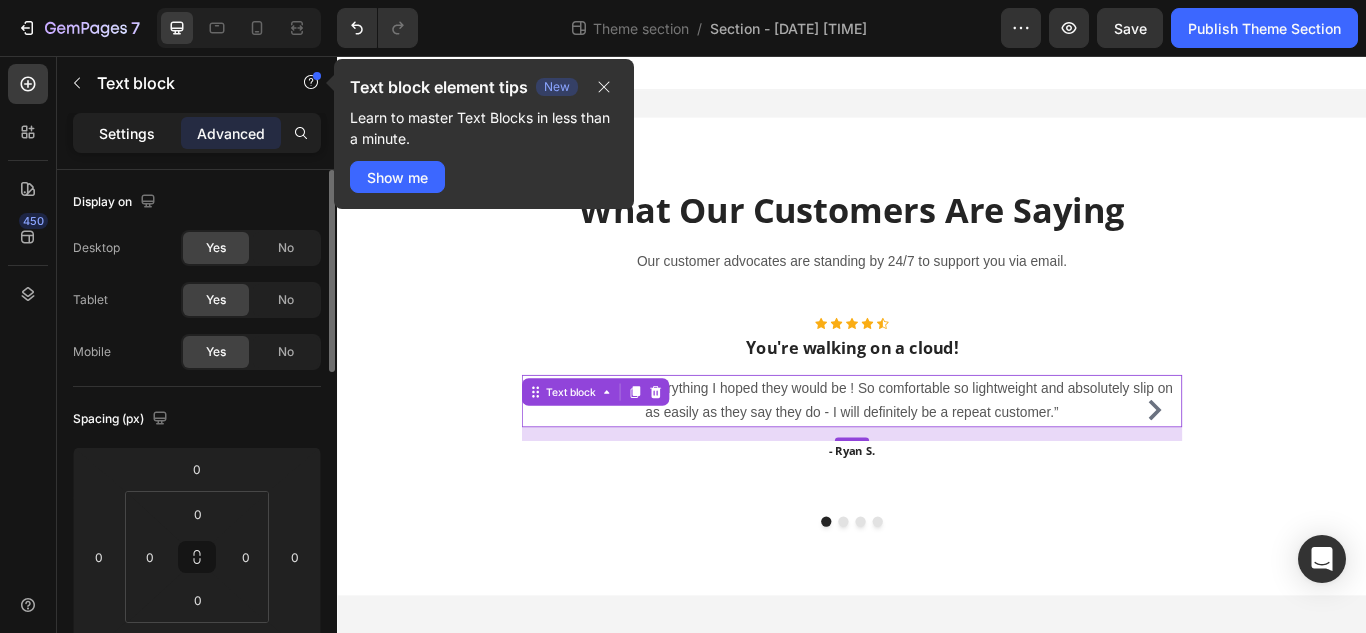 click on "Settings" at bounding box center [127, 133] 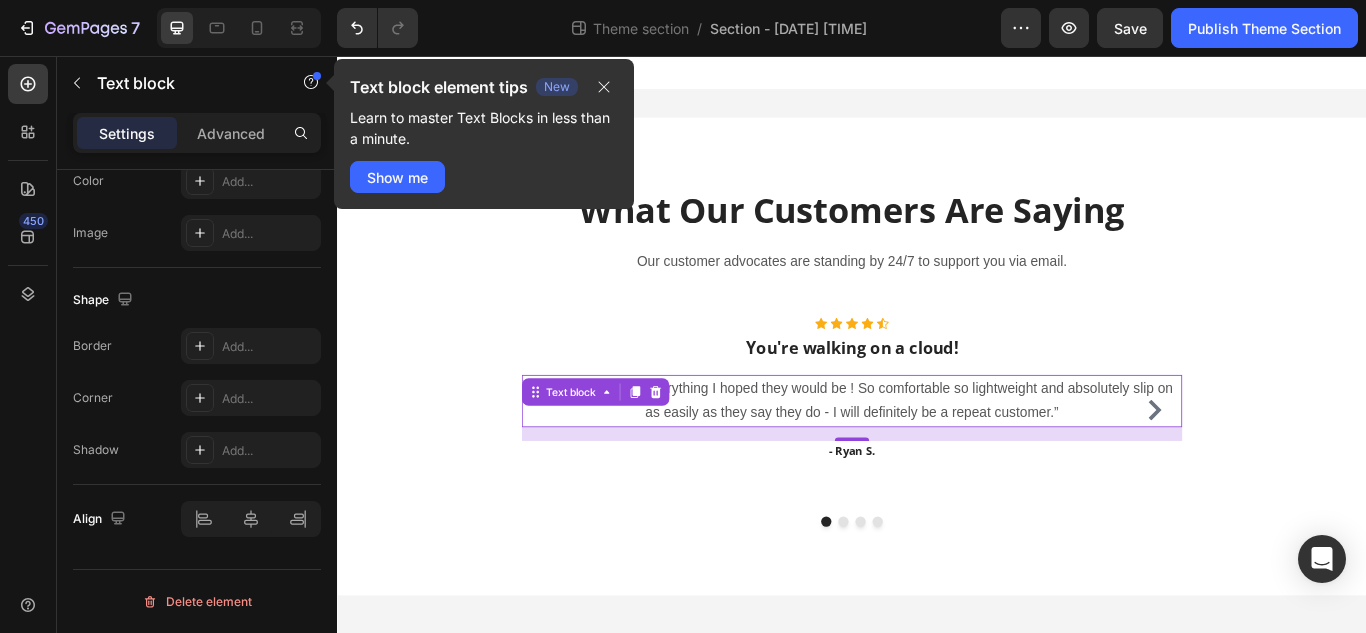scroll, scrollTop: 0, scrollLeft: 0, axis: both 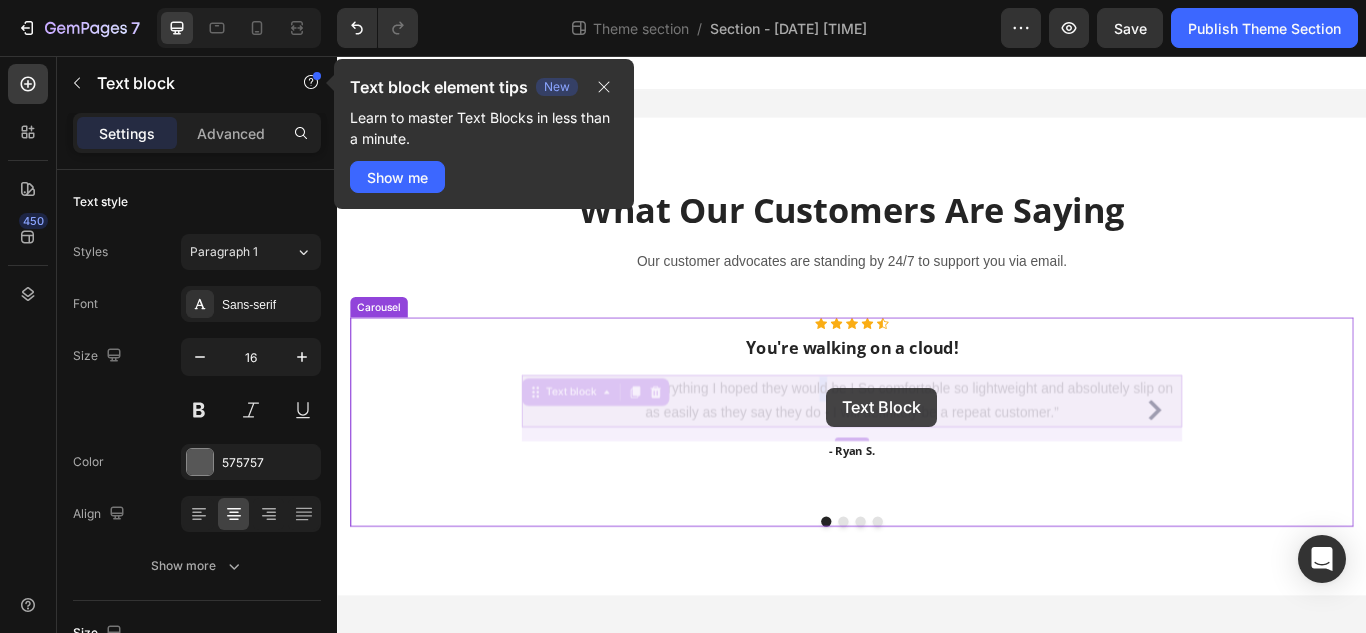 drag, startPoint x: 902, startPoint y: 428, endPoint x: 907, endPoint y: 443, distance: 15.811388 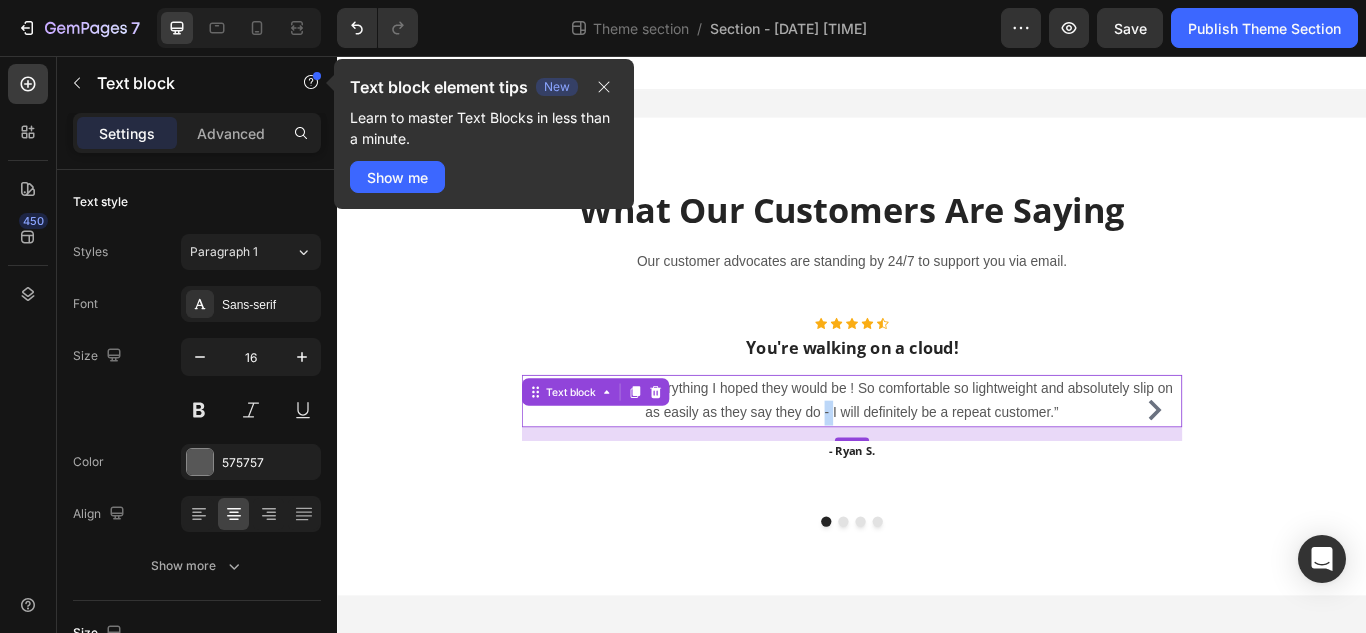 click on "“ These shoes are everything I hoped they would be ! So comfortable so lightweight and absolutely slip on as easily as they say they do - I will definitely be a repeat customer.”" at bounding box center (937, 459) 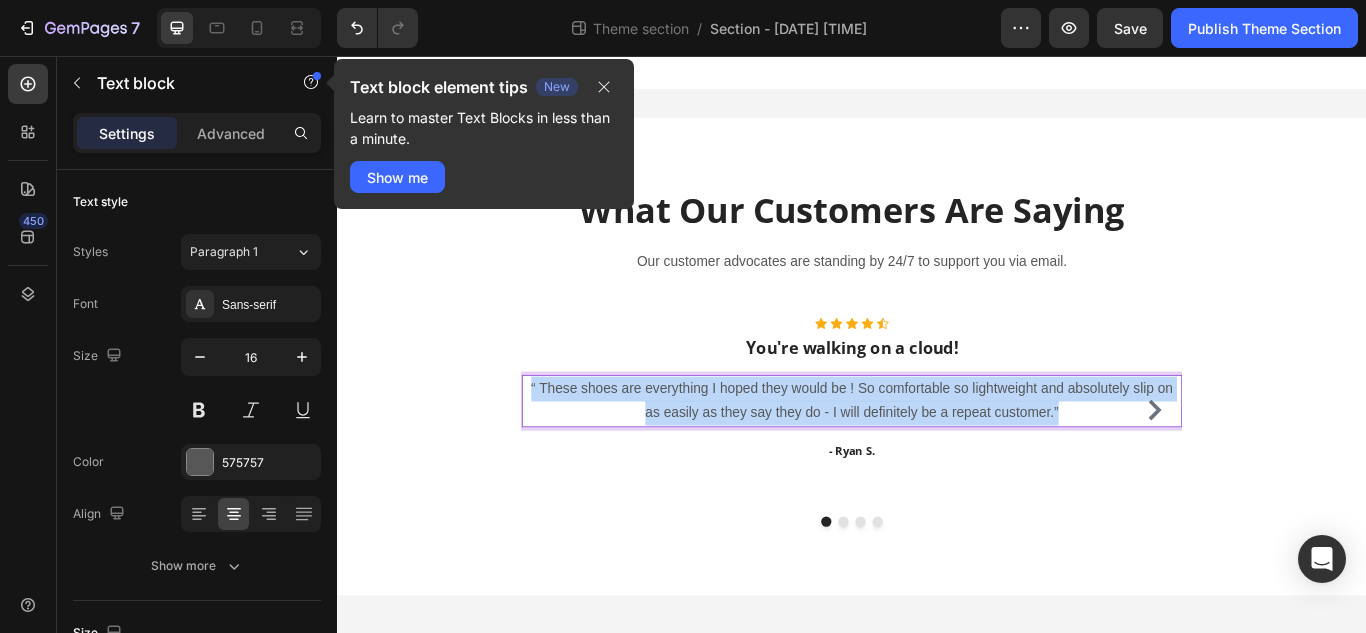 click on "“ These shoes are everything I hoped they would be ! So comfortable so lightweight and absolutely slip on as easily as they say they do - I will definitely be a repeat customer.”" at bounding box center [937, 459] 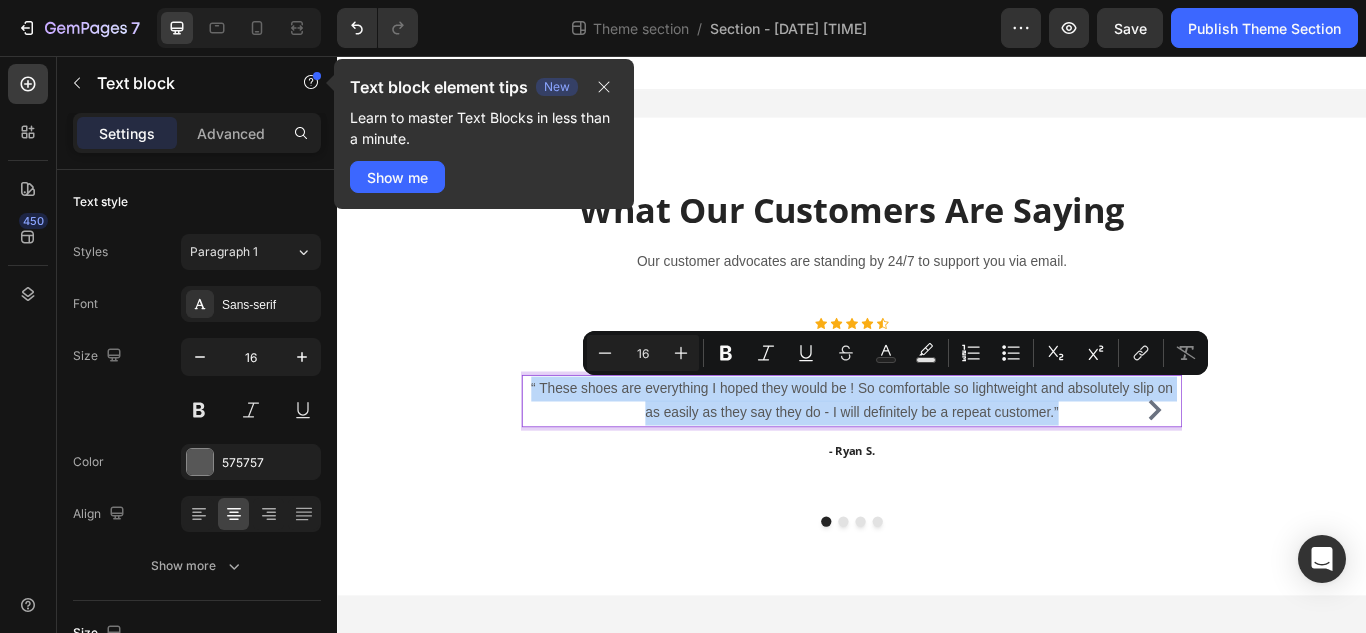 click on "“ These shoes are everything I hoped they would be ! So comfortable so lightweight and absolutely slip on as easily as they say they do - I will definitely be a repeat customer.”" at bounding box center [937, 459] 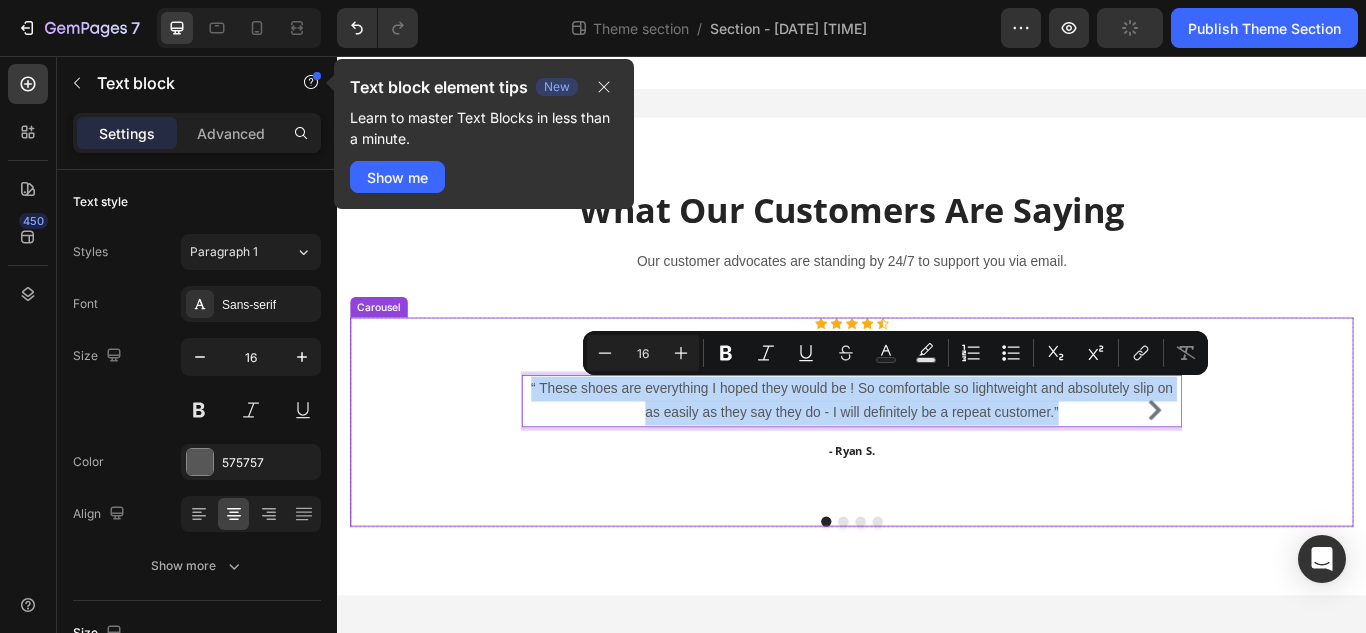 click on "Icon                Icon                Icon                Icon
Icon Icon List Hoz You're walking on a cloud! Heading “ These shoes are everything I hoped they would be ! So comfortable so lightweight and absolutely slip on as easily as they say they do - I will definitely be a repeat customer.” Text block   [FIRST] [LAST]. Text block" at bounding box center (937, 469) 